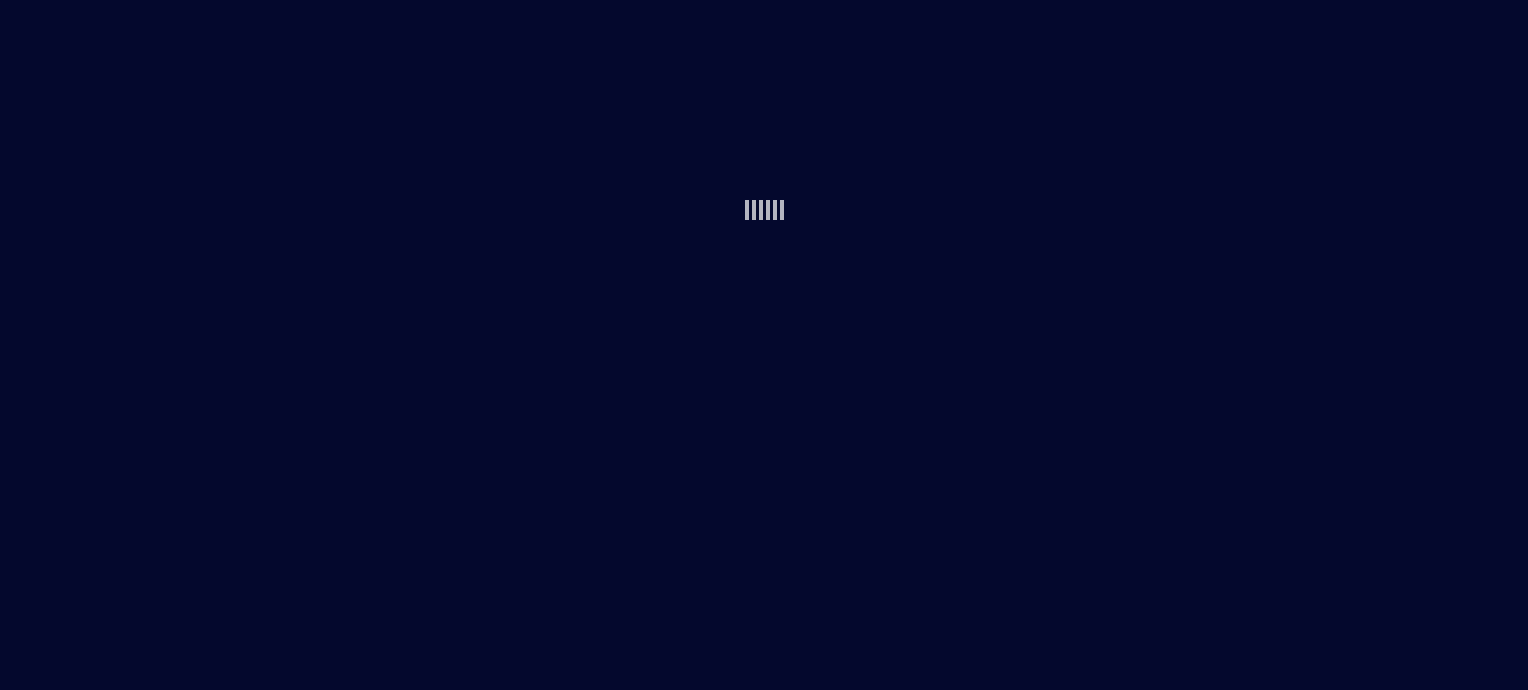 scroll, scrollTop: 0, scrollLeft: 0, axis: both 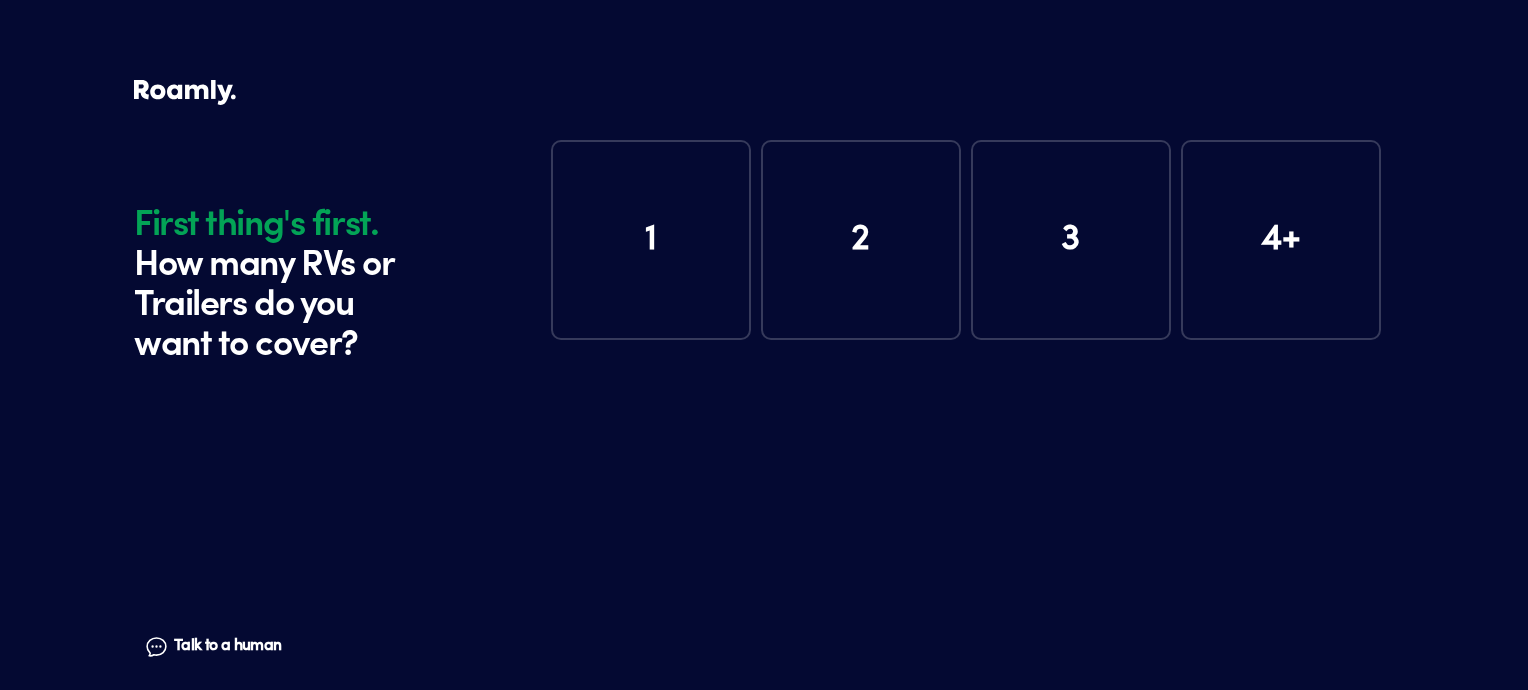 click on "1" at bounding box center (651, 240) 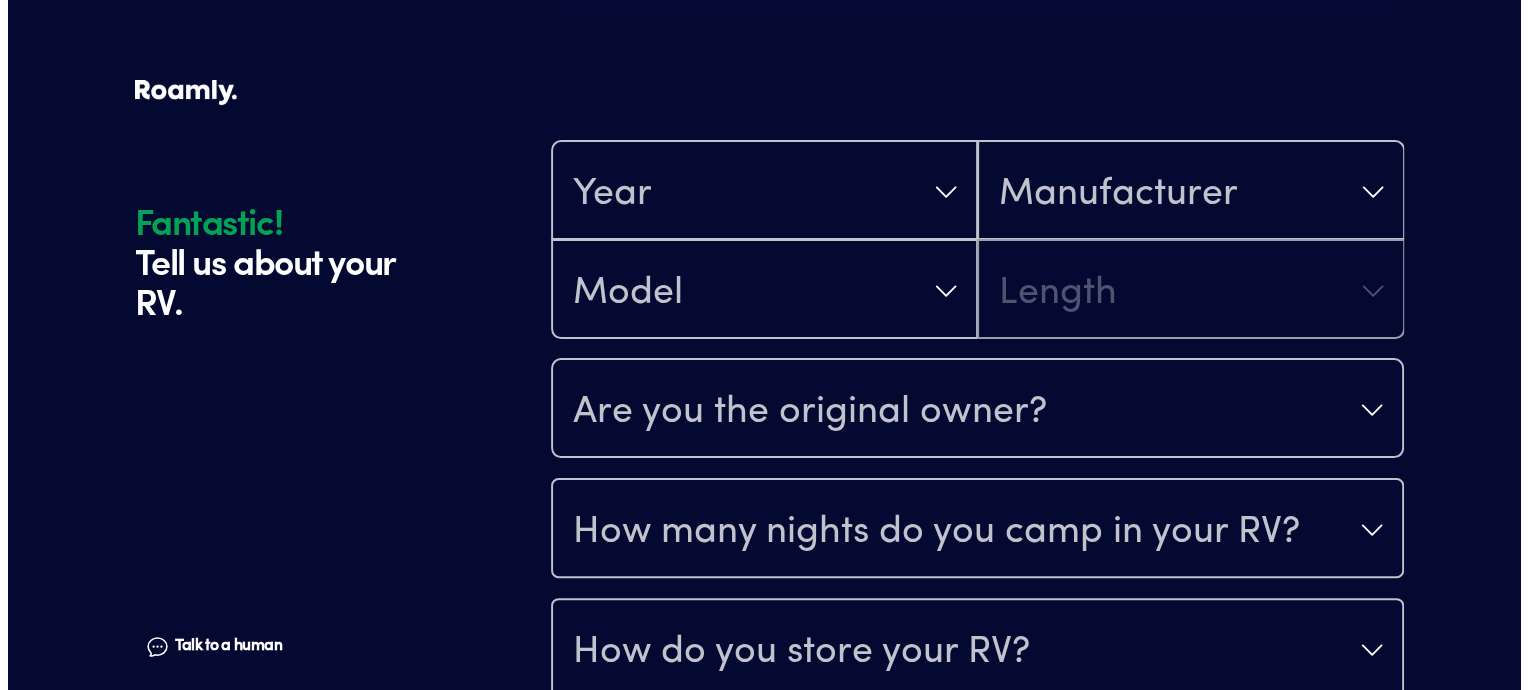 scroll, scrollTop: 390, scrollLeft: 0, axis: vertical 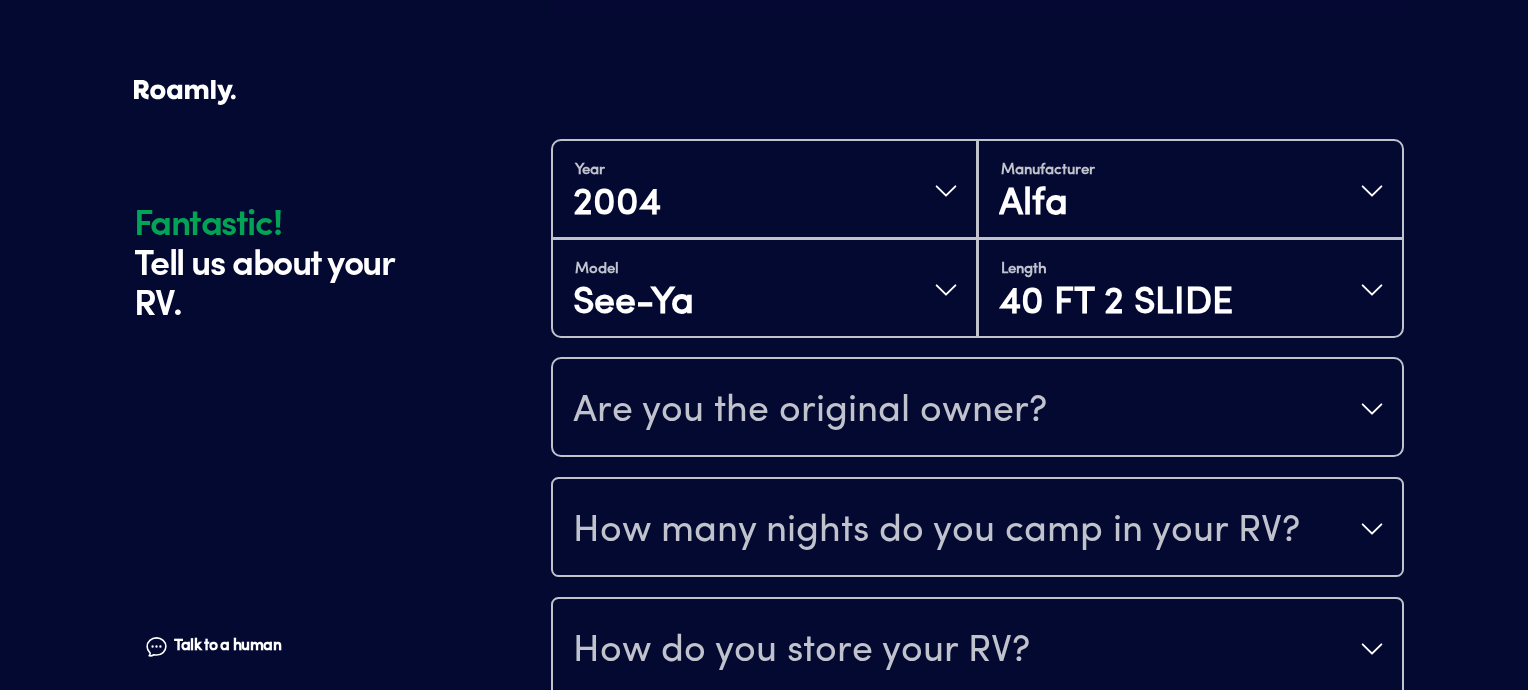 click on "Are you the original owner?" at bounding box center [977, 409] 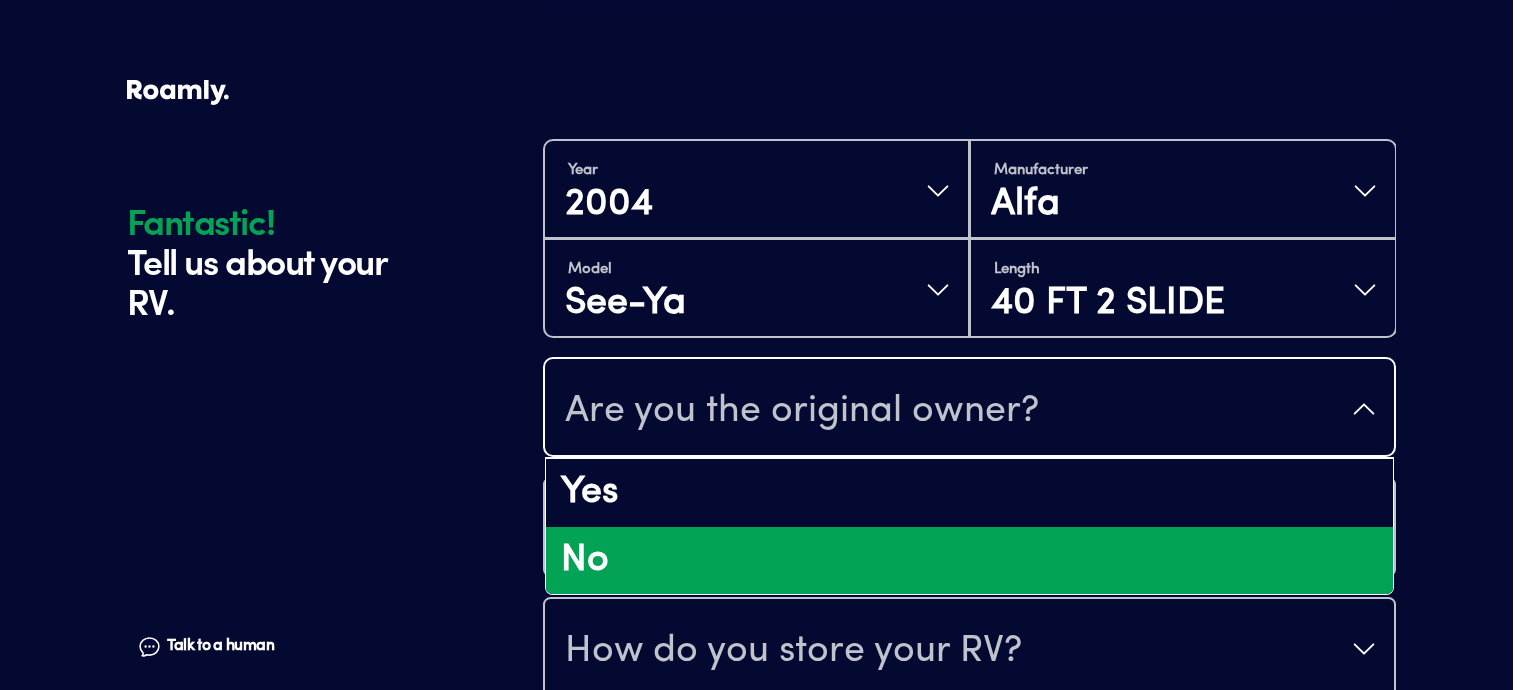 click on "No" at bounding box center [969, 561] 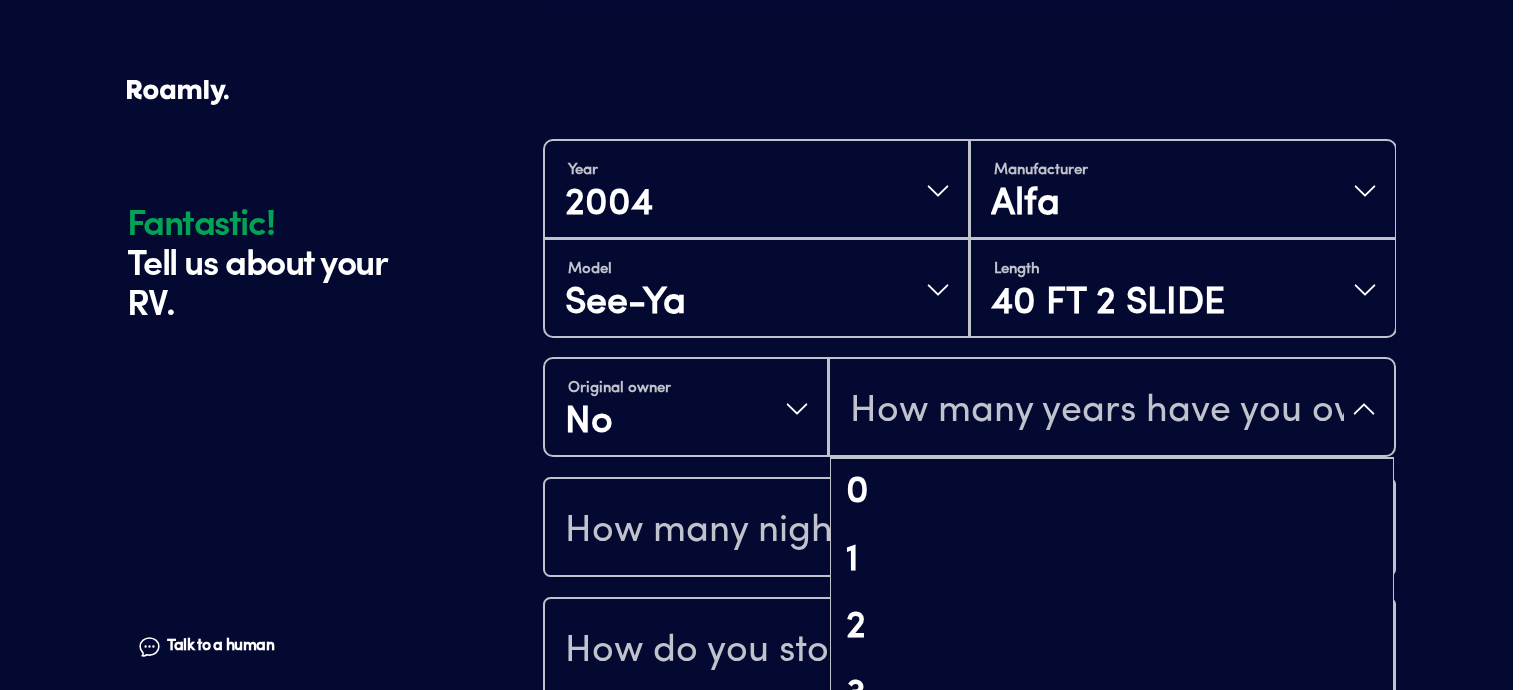 click on "How many years have you owned it?" at bounding box center [1097, 411] 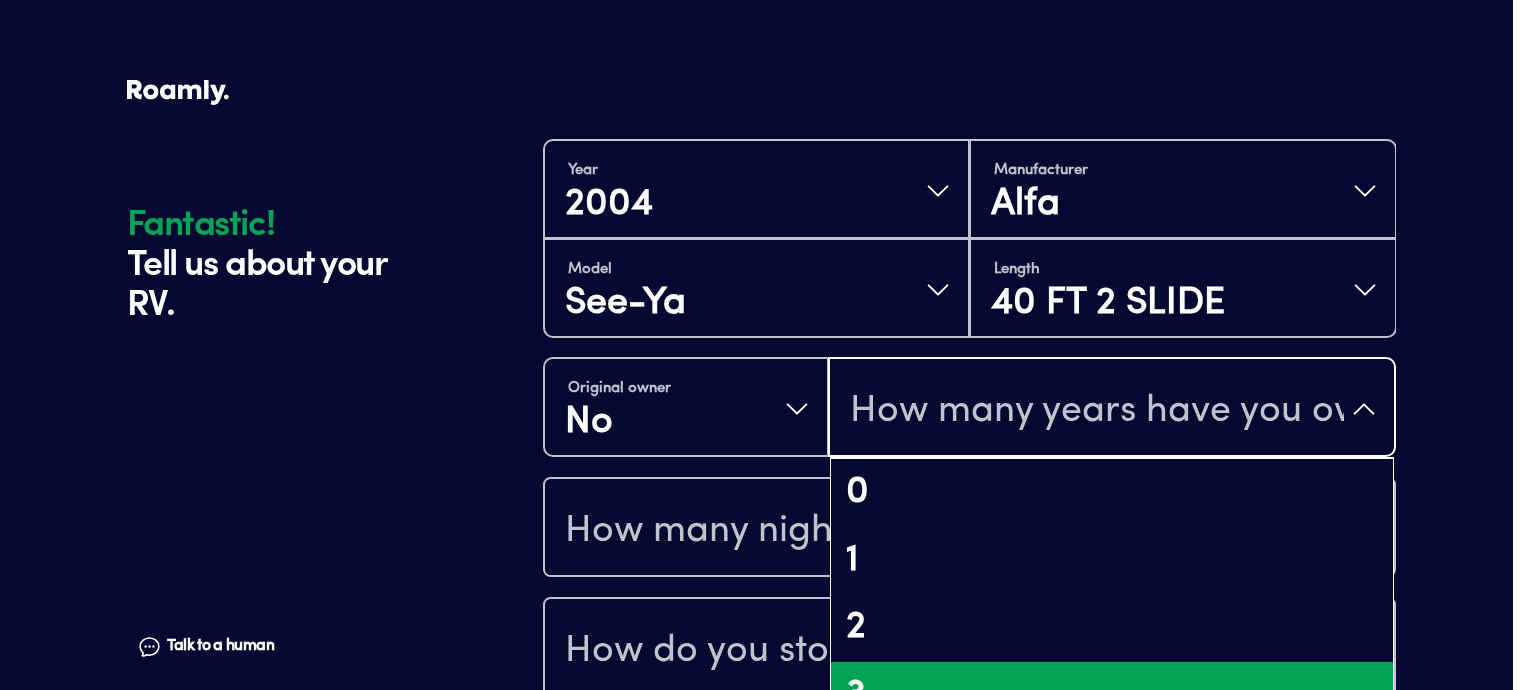 click on "3" at bounding box center (1112, 696) 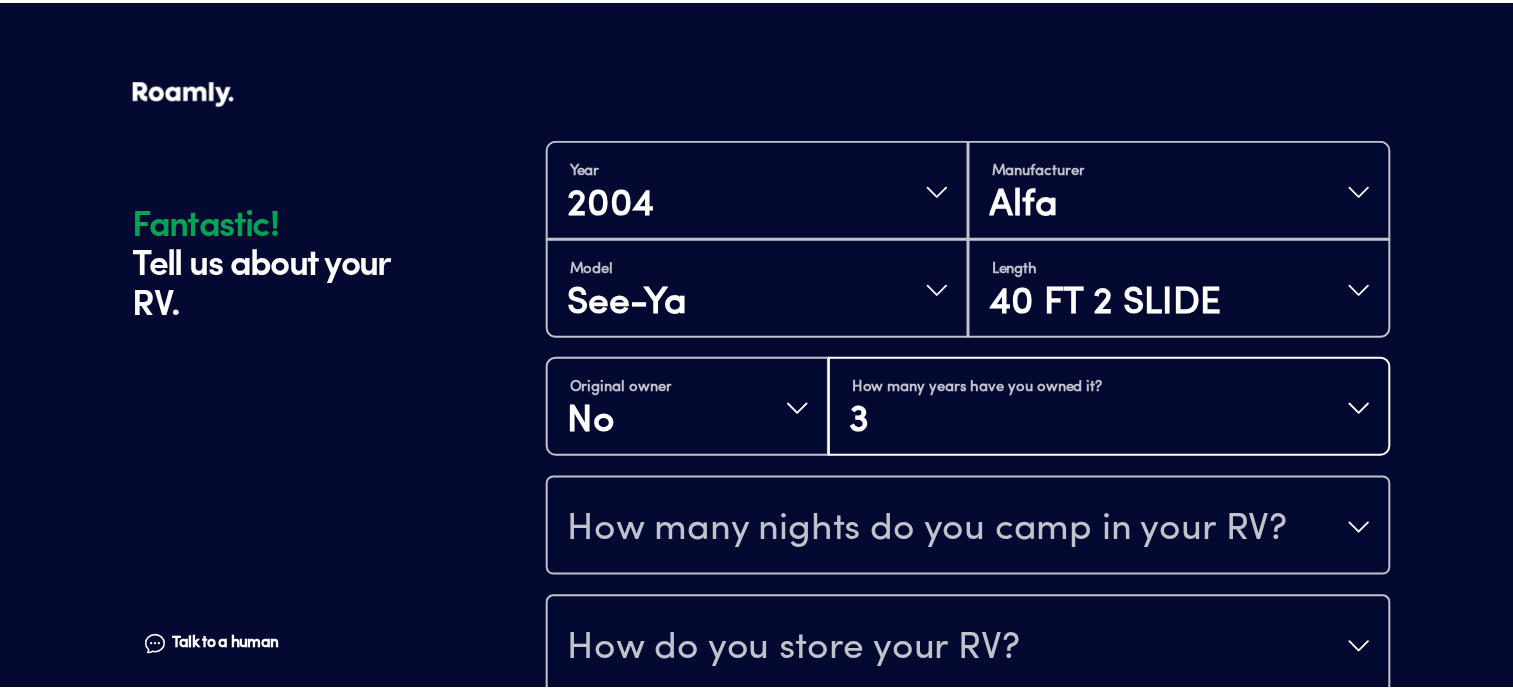 scroll, scrollTop: 428, scrollLeft: 0, axis: vertical 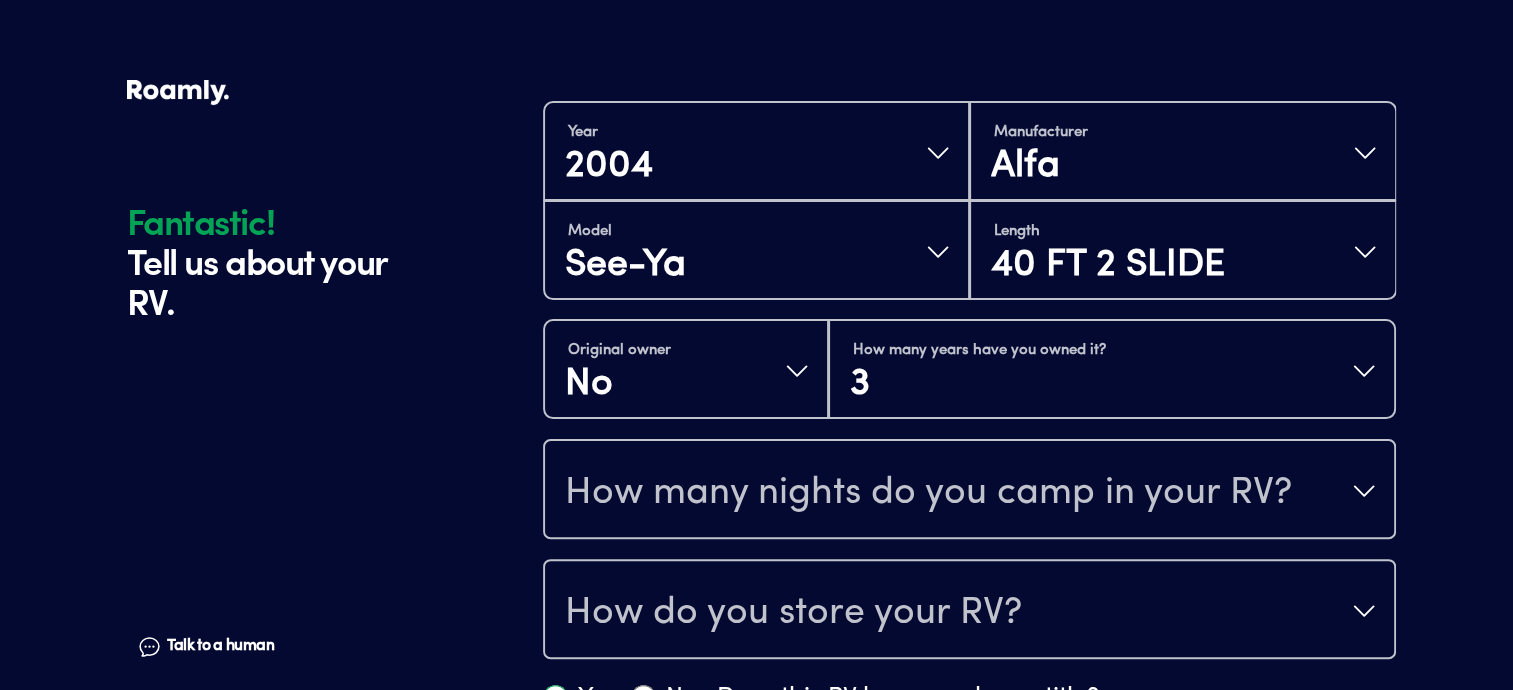 click on "How many nights do you camp in your RV?" at bounding box center [928, 493] 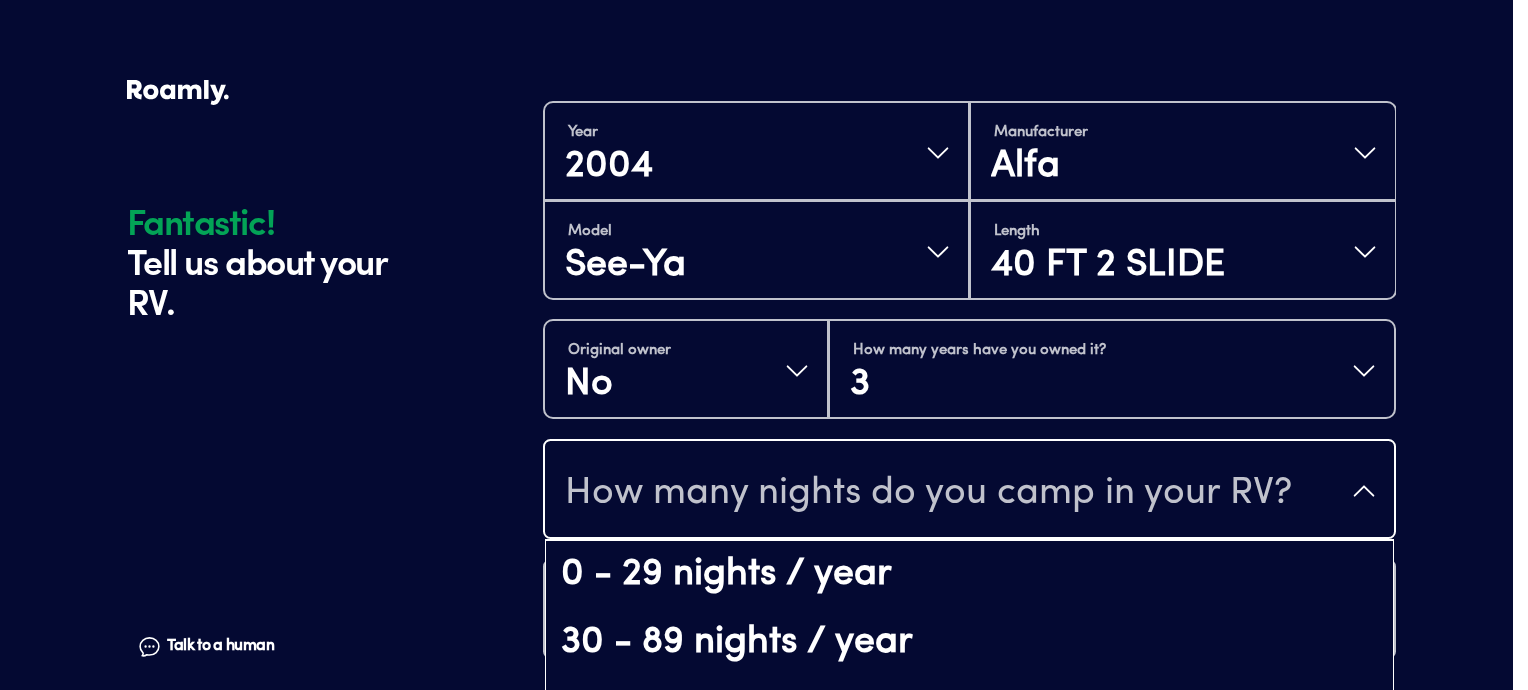 drag, startPoint x: 1526, startPoint y: 101, endPoint x: 1531, endPoint y: 181, distance: 80.1561 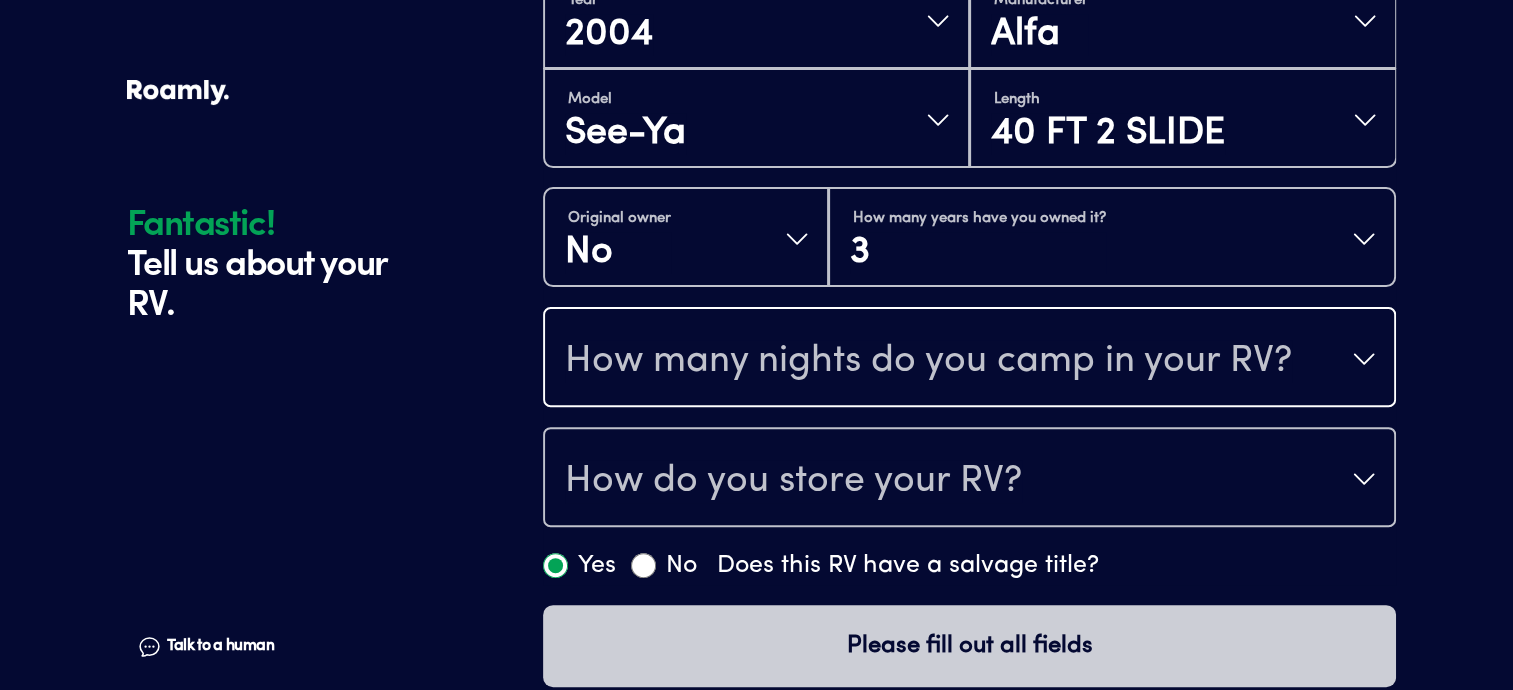 scroll, scrollTop: 586, scrollLeft: 0, axis: vertical 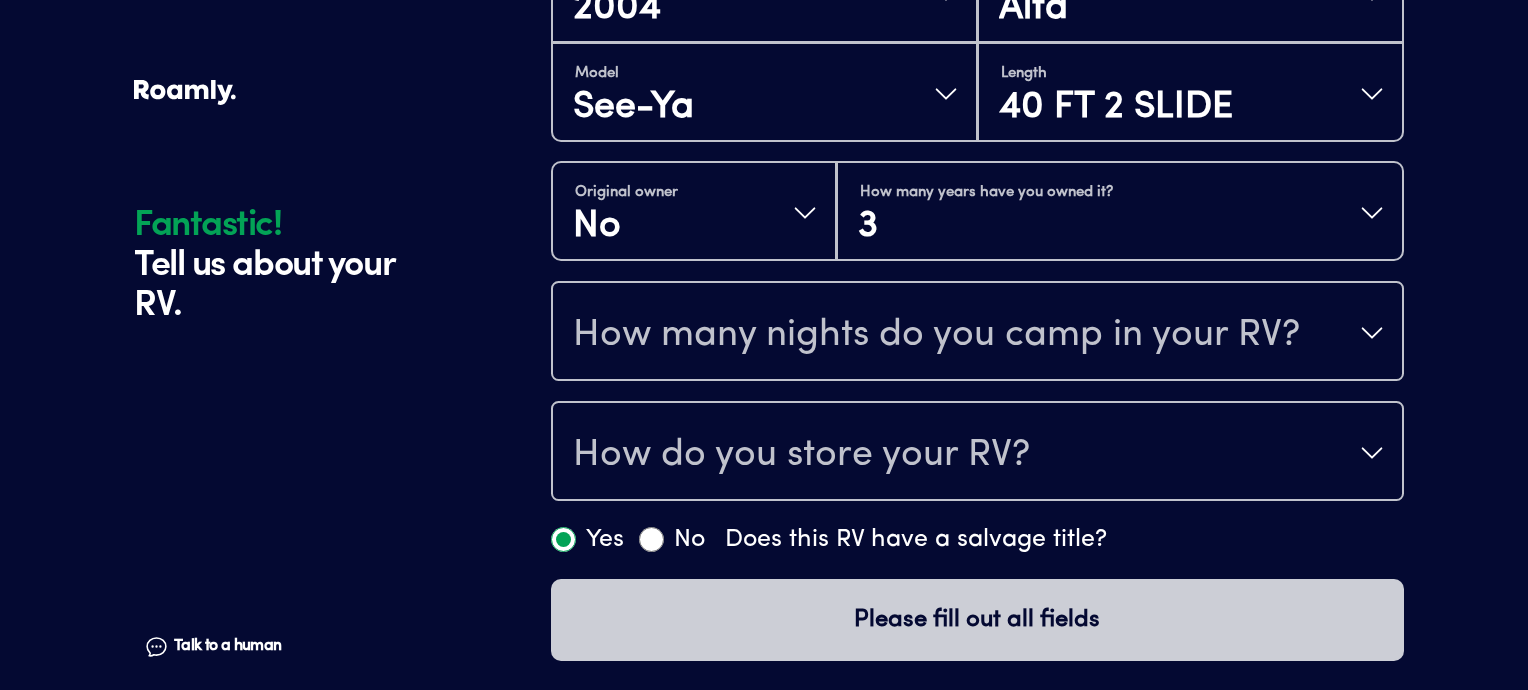 click on "How many nights do you camp in your RV?" at bounding box center (977, 333) 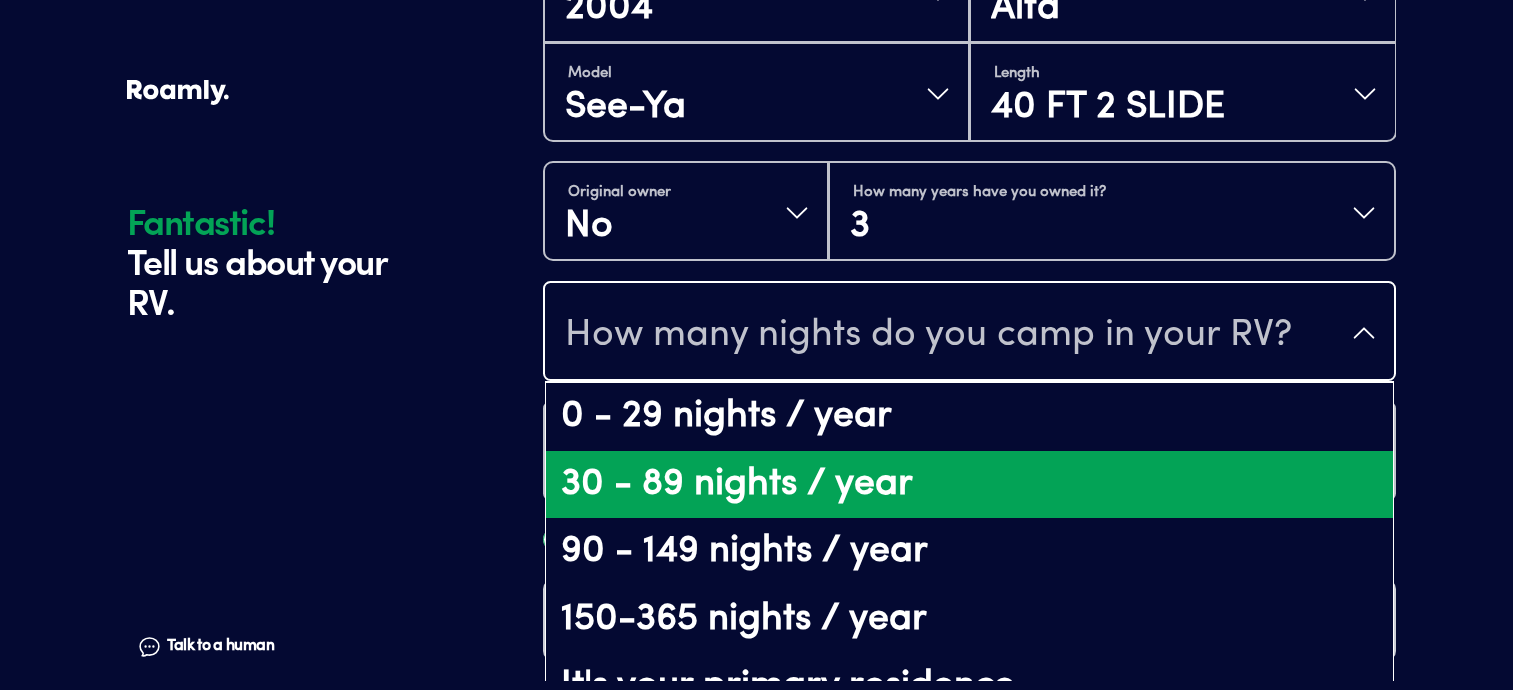 click on "30 - 89 nights / year" at bounding box center (969, 485) 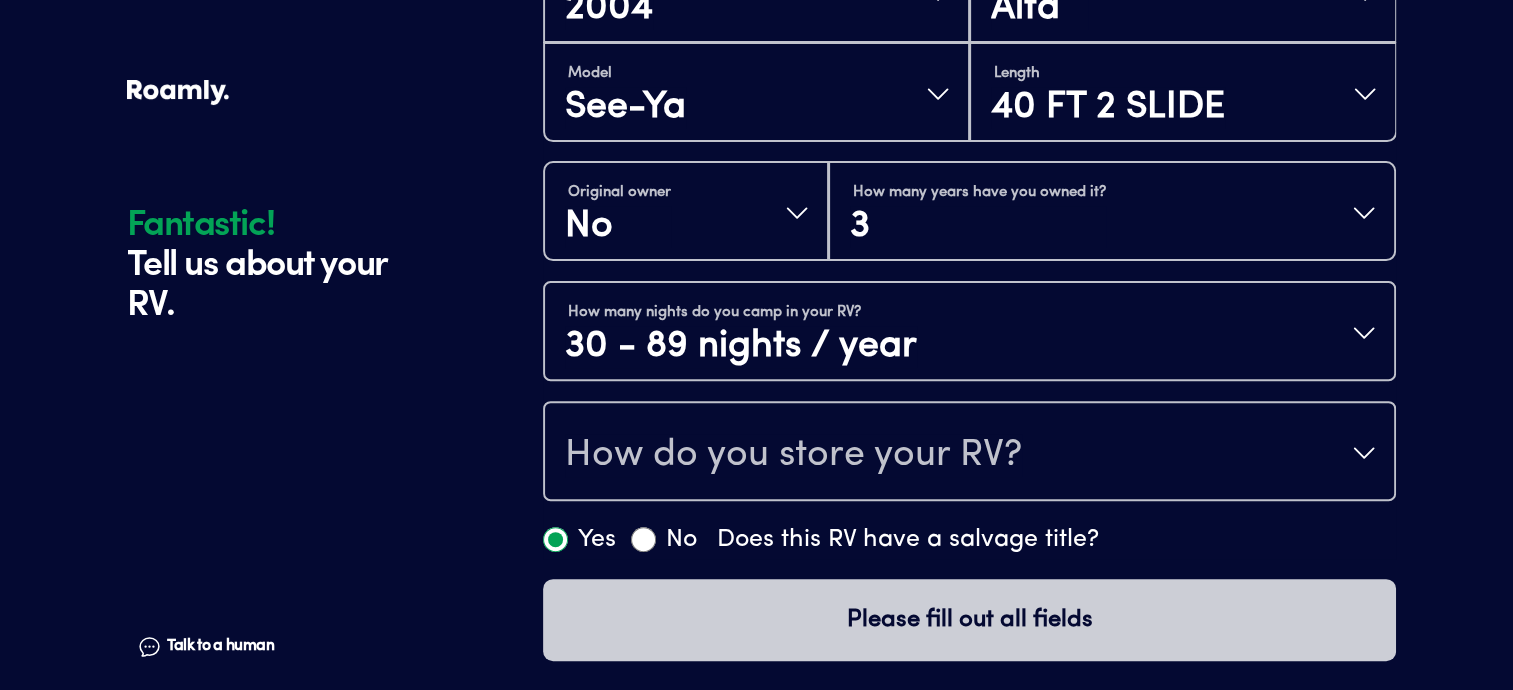 click on "How do you store your RV?" at bounding box center (793, 455) 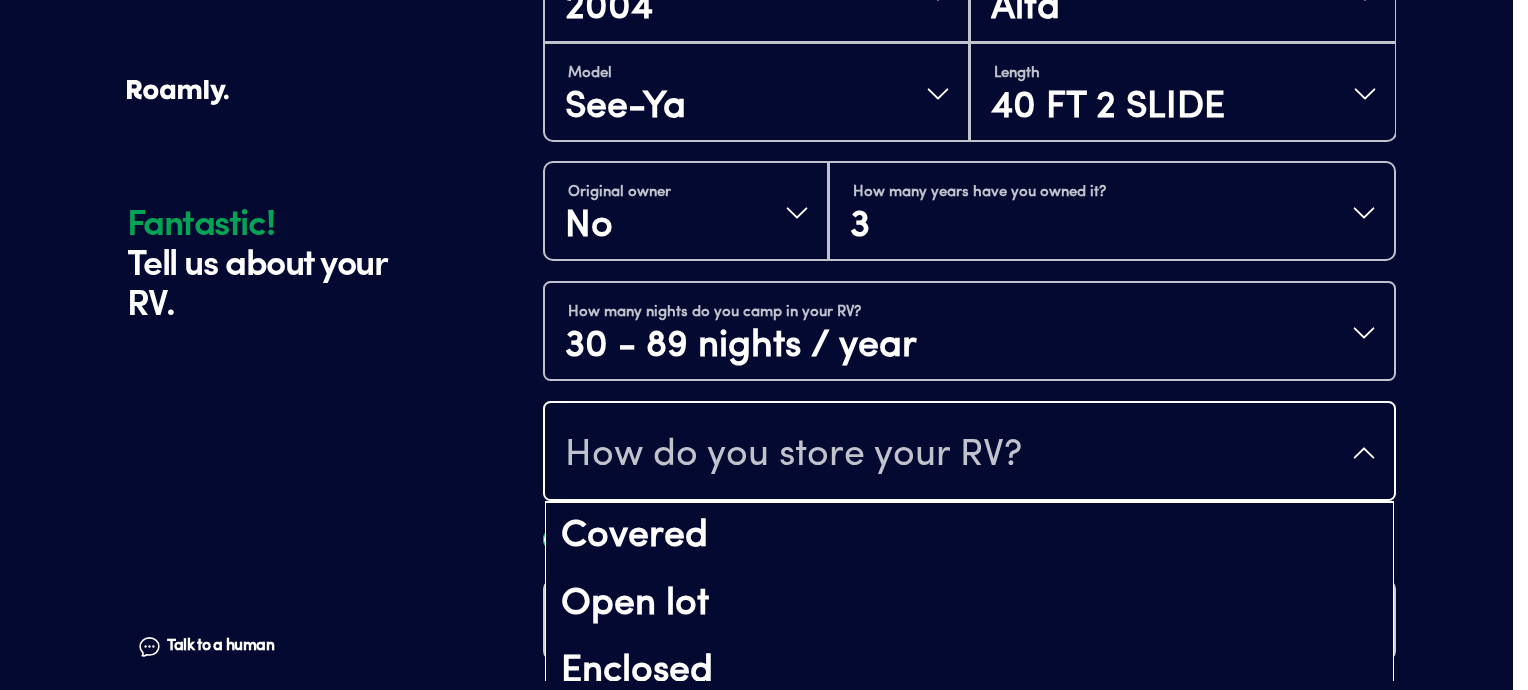 click on "Fantastic! Tell us about your RV. Talk to a human Chat 1 2 3 4+ Edit How many RVs or Trailers do you want to cover? Fantastic! Tell us about your RV. Talk to a human Chat Year [DATE] Manufacturer Alfa Model See-Ya Length 40 FT 2 SLIDE Original owner No How many years have you owned it? 3 How many nights do you camp in your RV? 30 - 89 nights / year How do you store your RV? Covered Open lot Enclosed Yes No Does this RV have a salvage title? Please fill out all fields Fantastic! | Roamly Do Not Sell or Share My Personal Data More information Allow All  Manage Consent Preferences Strictly Necessary Cookies Always Active Share Or Sale of Personal Data     Share Or Sale of Personal Data   Performance Cookies     Switch Label   label Targeting Cookies     Switch Label   label Back Button Cookie List   Search Icon Filter Icon Clear   checkbox label   label Apply   Cancel Consent   Leg.Interest   checkbox label   label   checkbox label   label   checkbox label   label   Confirm My Choices" at bounding box center [764, 52] 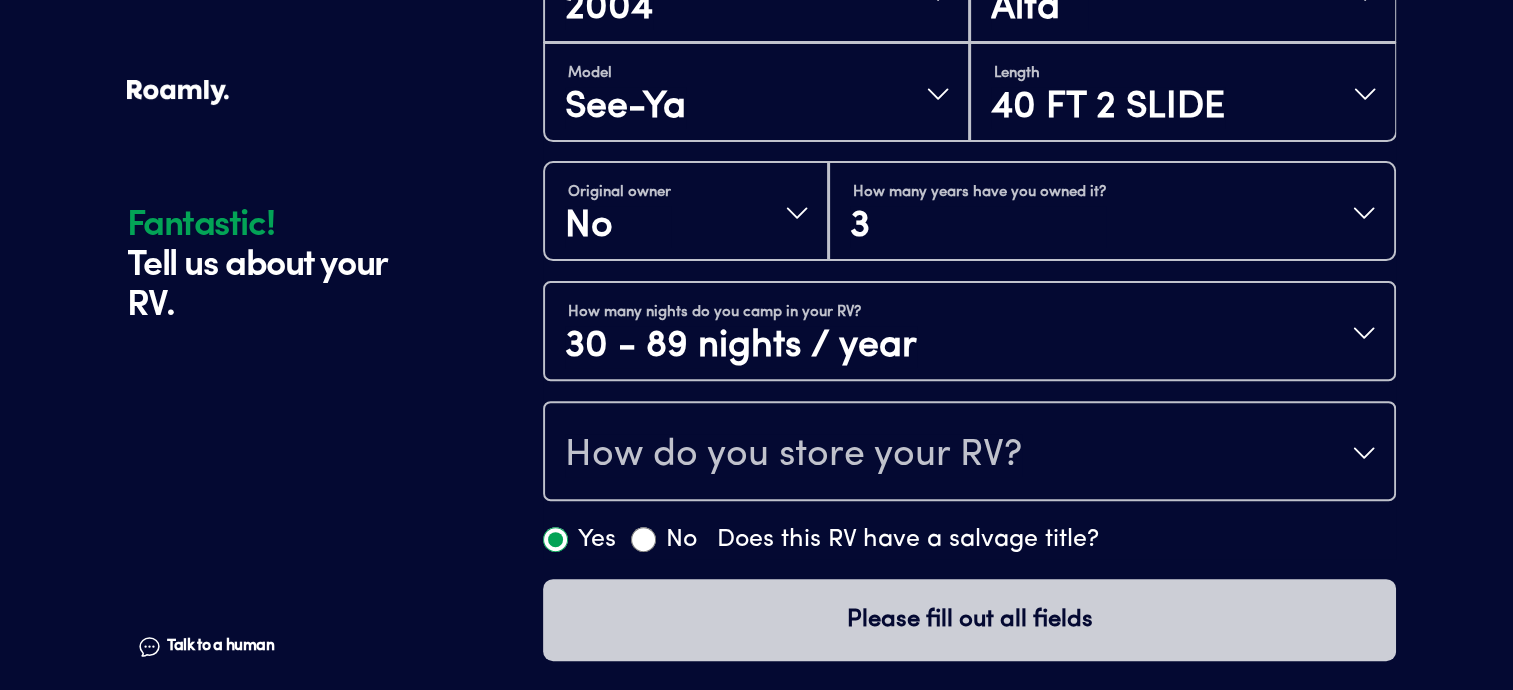 click on "How do you store your RV?" at bounding box center (969, 453) 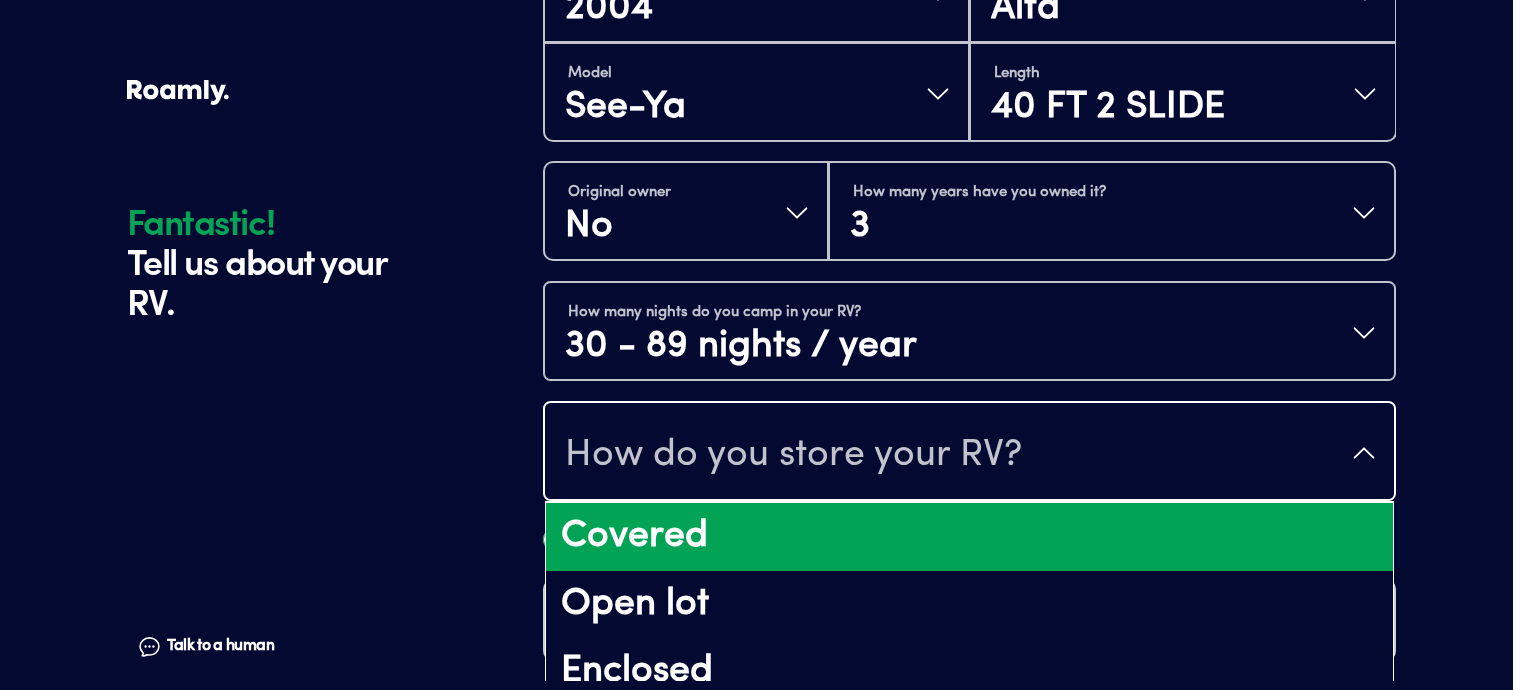 click on "Covered" at bounding box center [969, 537] 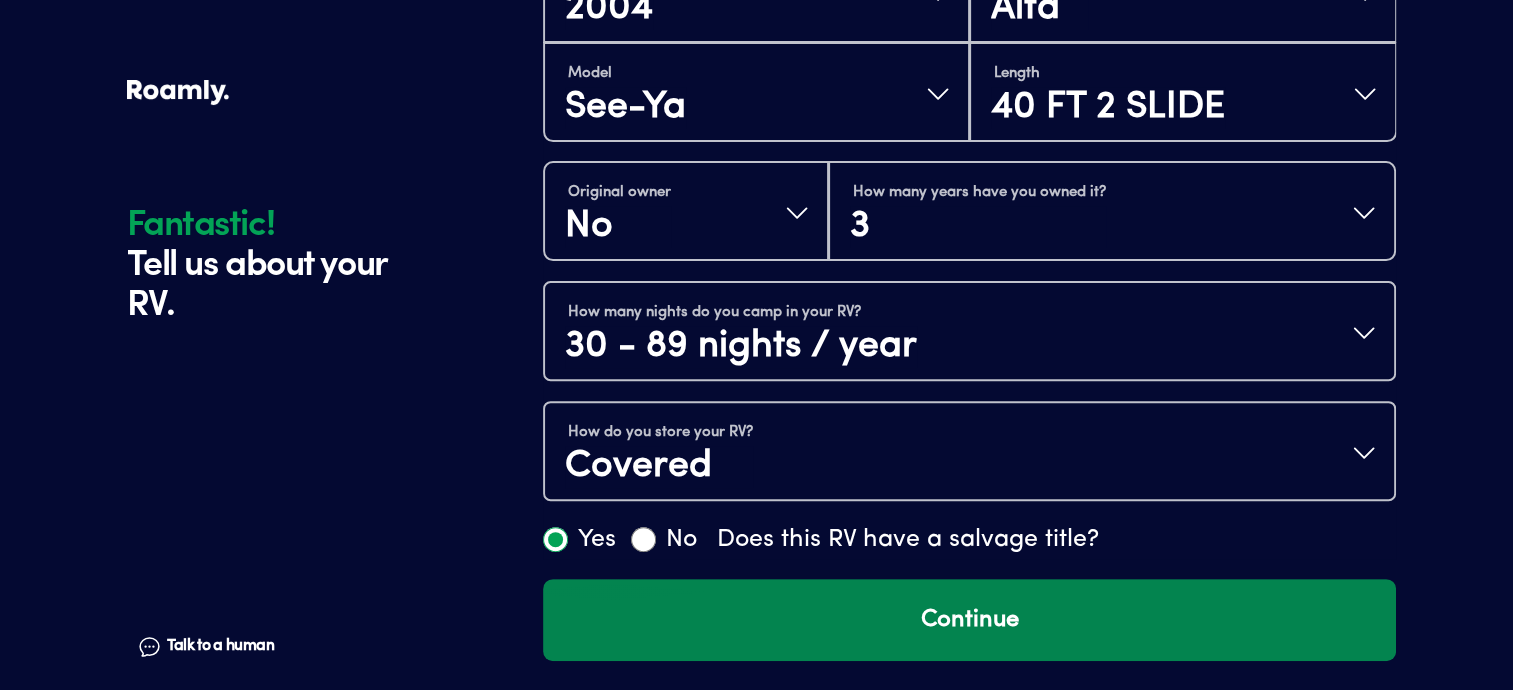 click on "Continue" at bounding box center (969, 620) 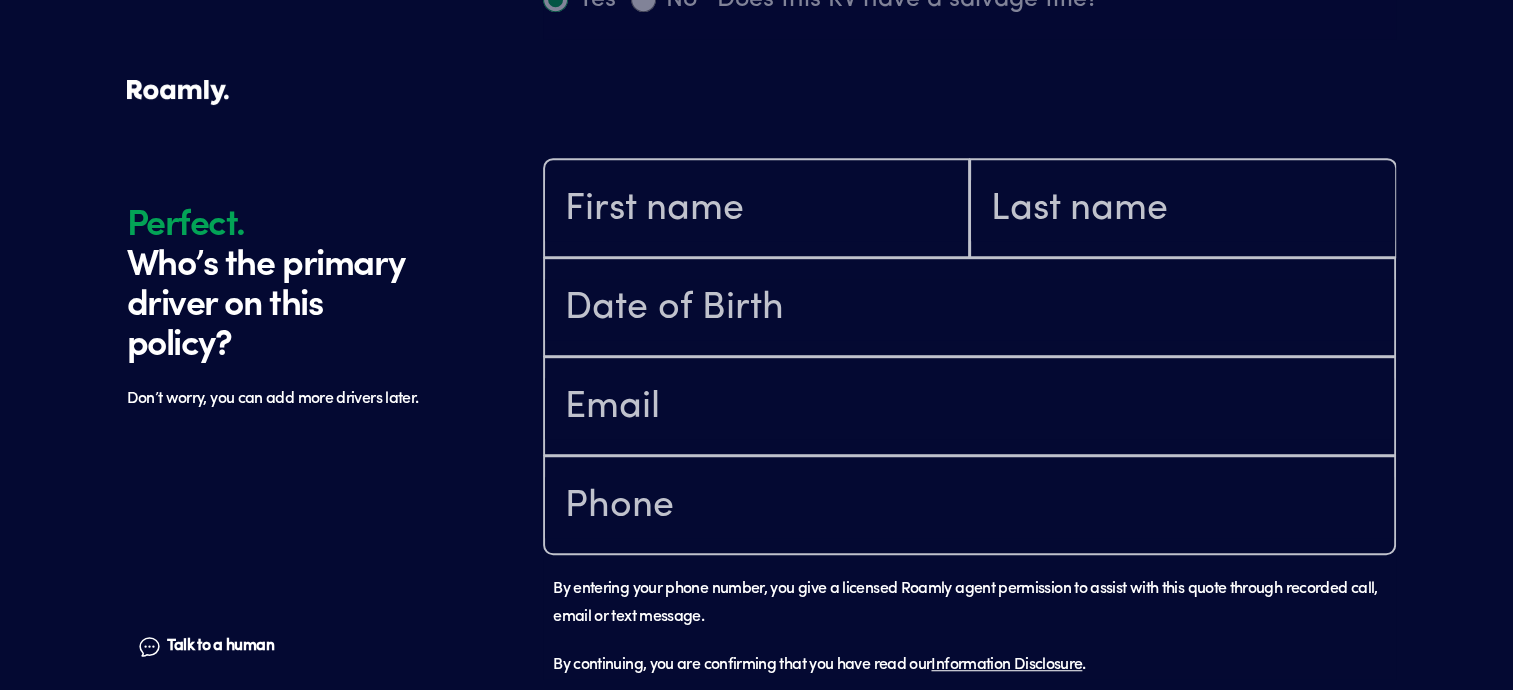 scroll, scrollTop: 1184, scrollLeft: 0, axis: vertical 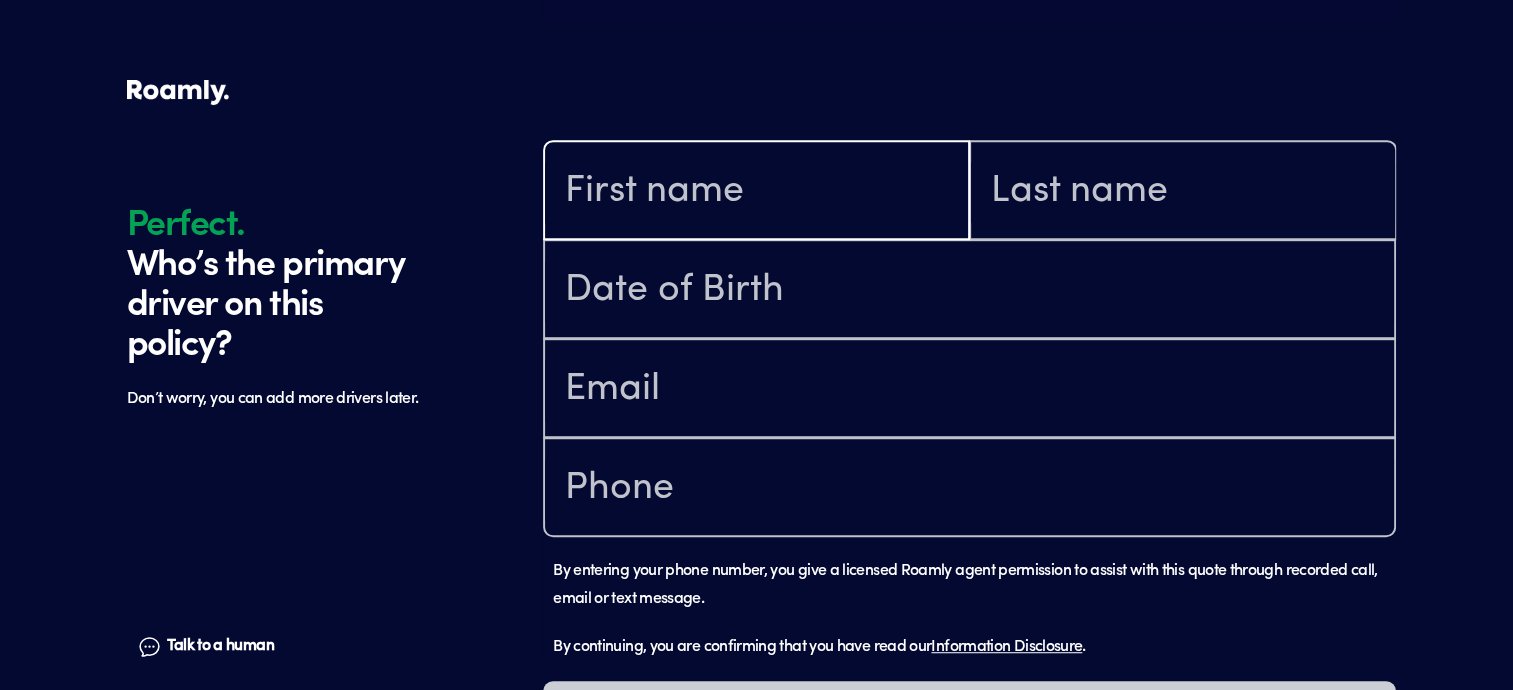 click at bounding box center [756, 192] 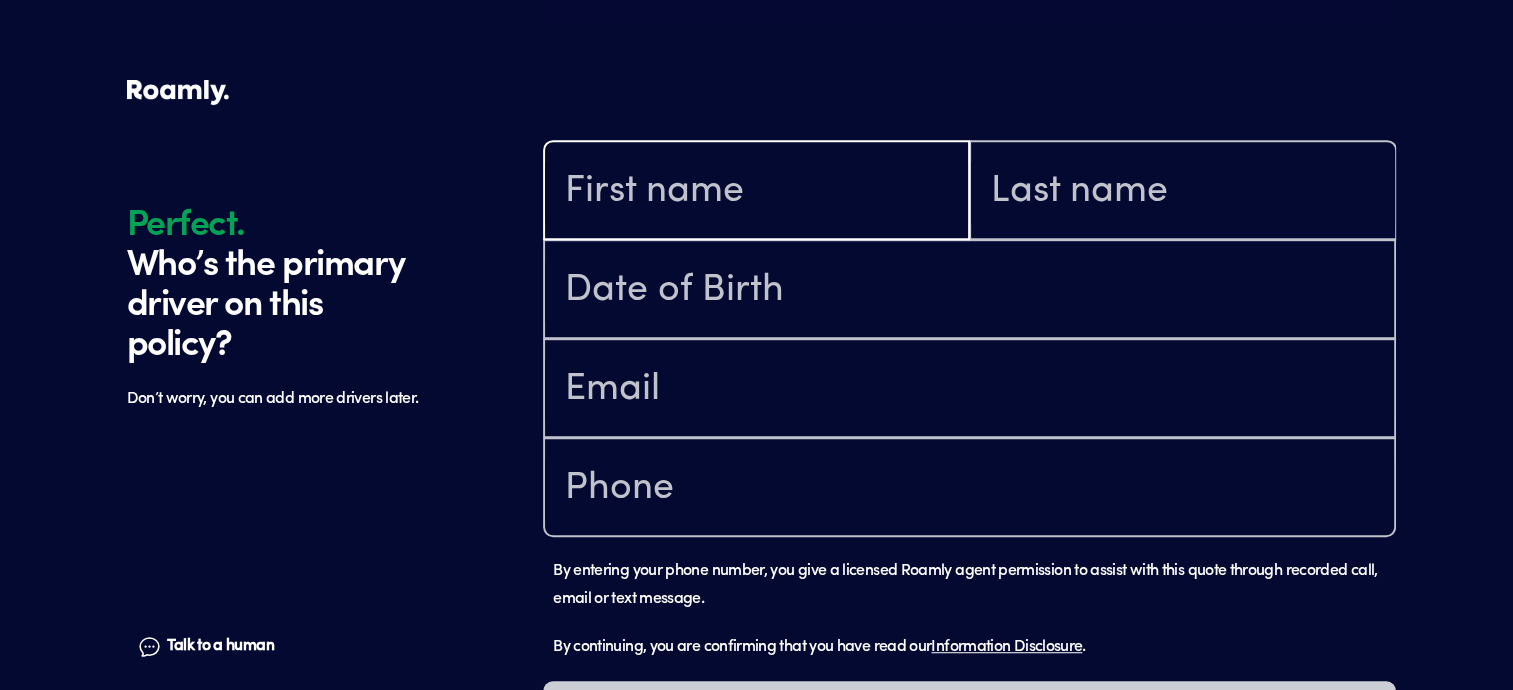 type on "[PERSON_NAME]" 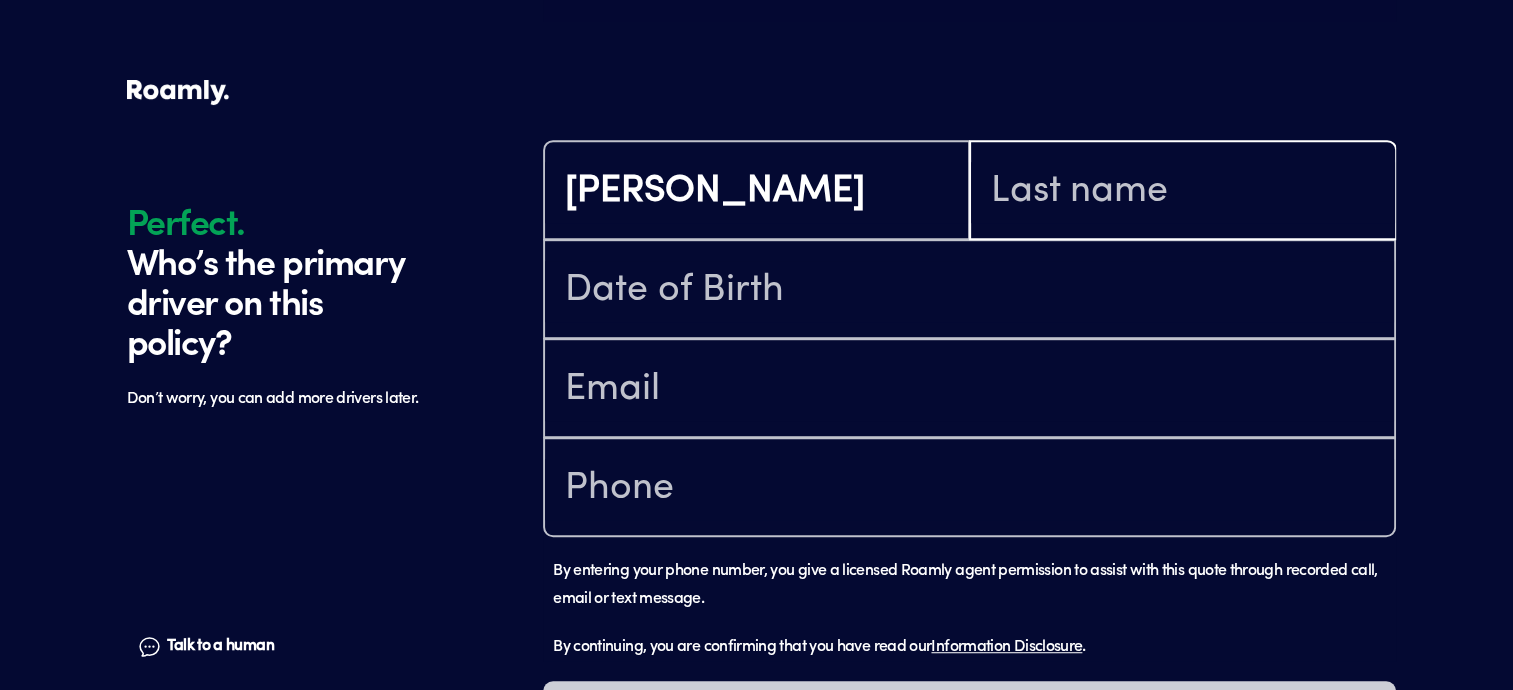 type on "[PERSON_NAME]" 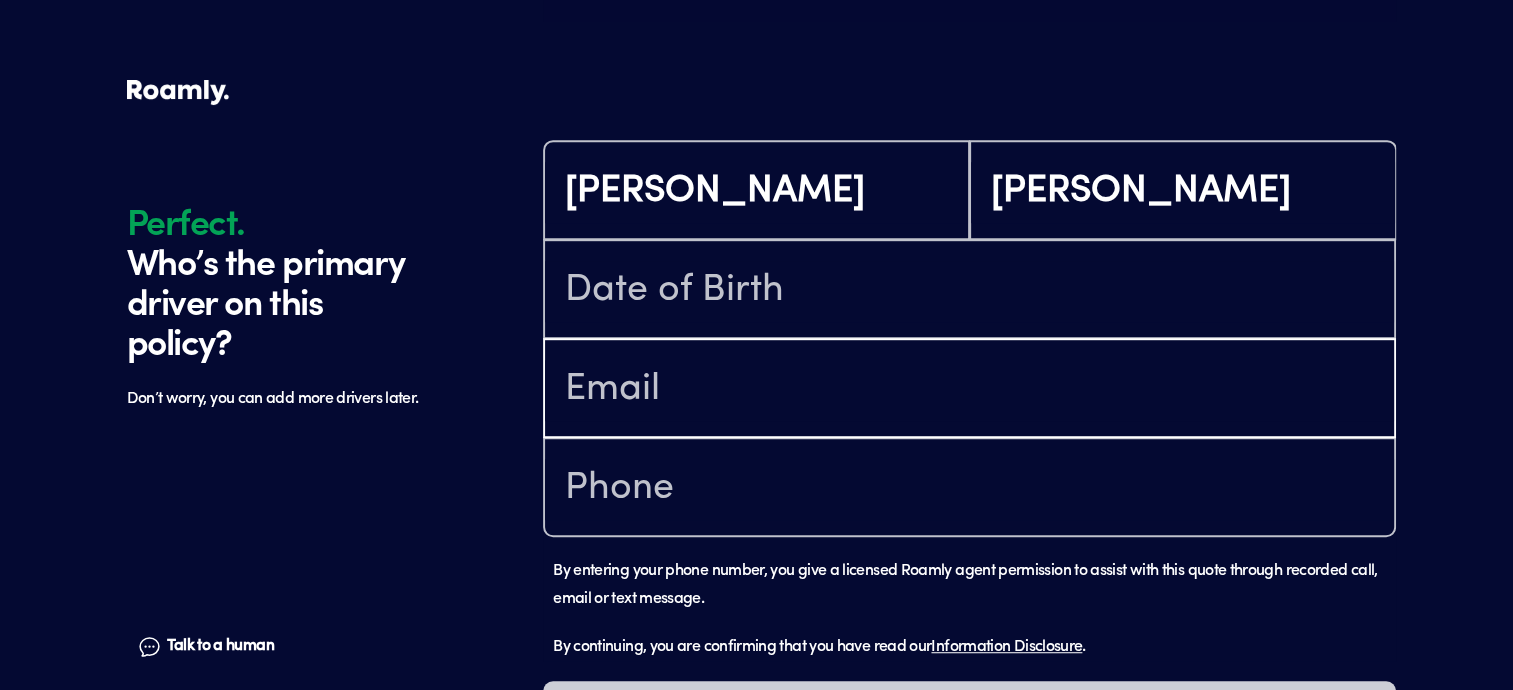 type on "[EMAIL_ADDRESS][DOMAIN_NAME]" 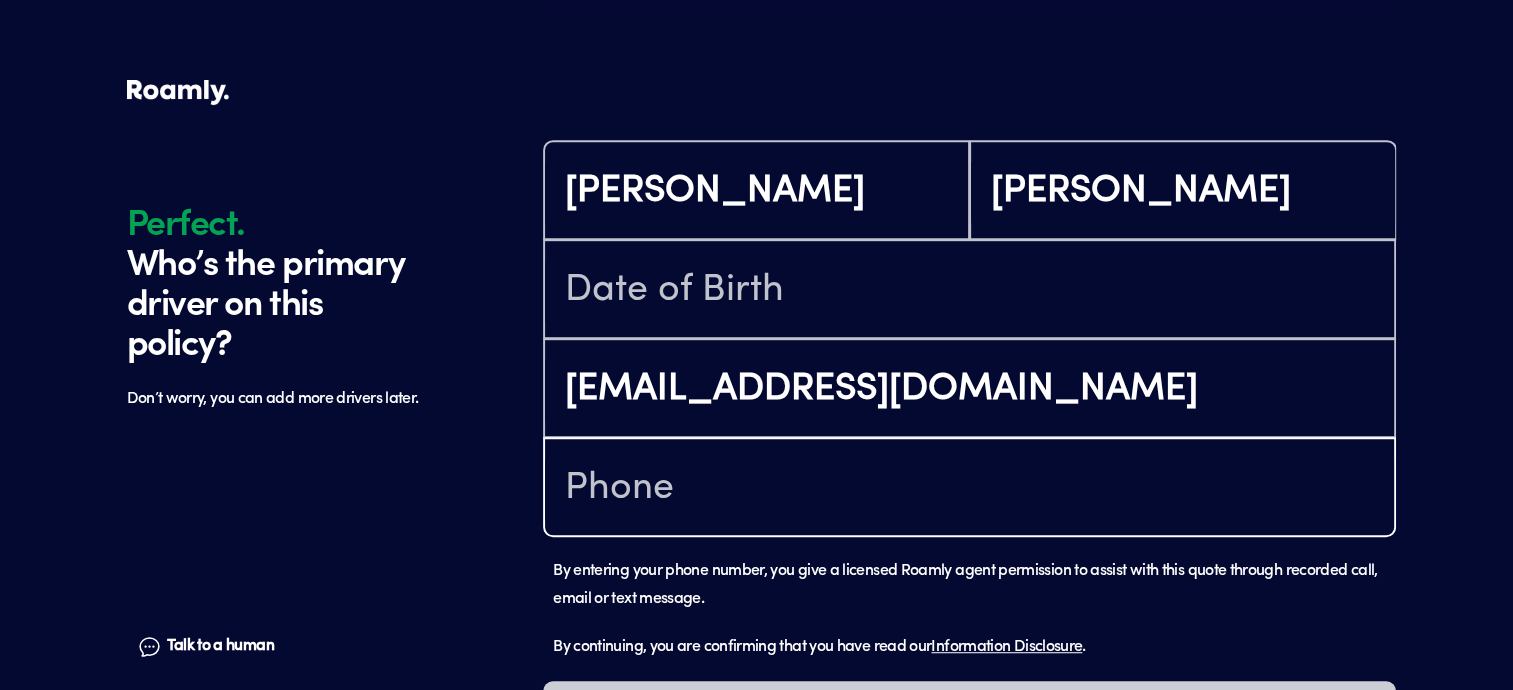 type on "[PHONE_NUMBER]" 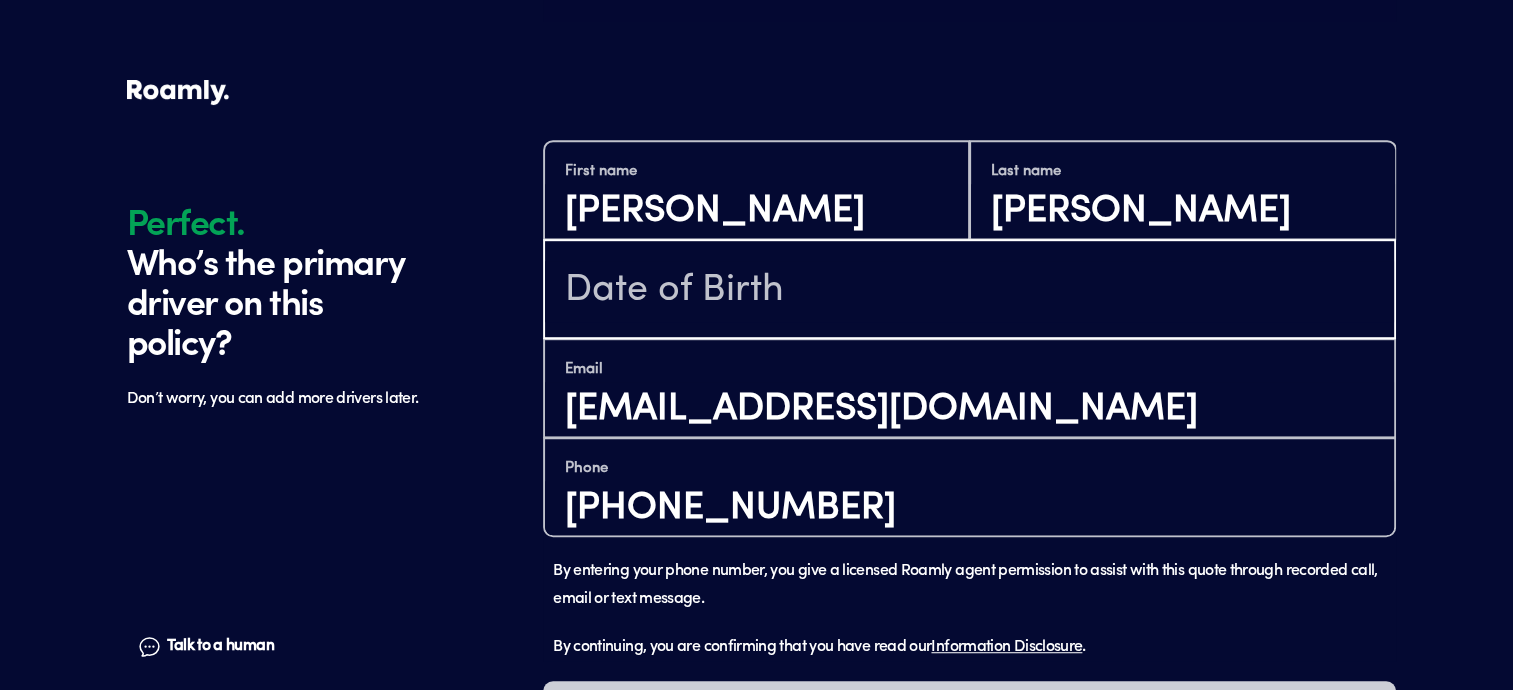 click at bounding box center (969, 291) 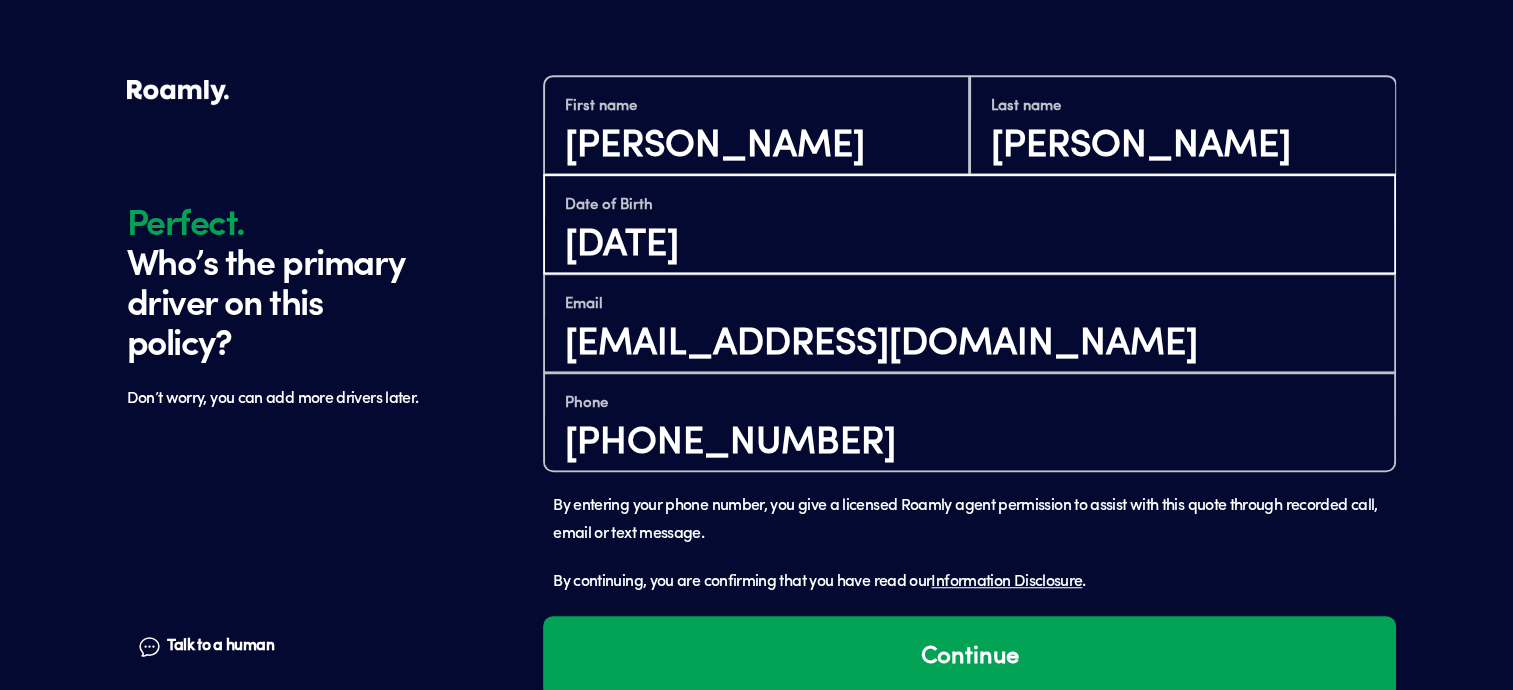 scroll, scrollTop: 1286, scrollLeft: 0, axis: vertical 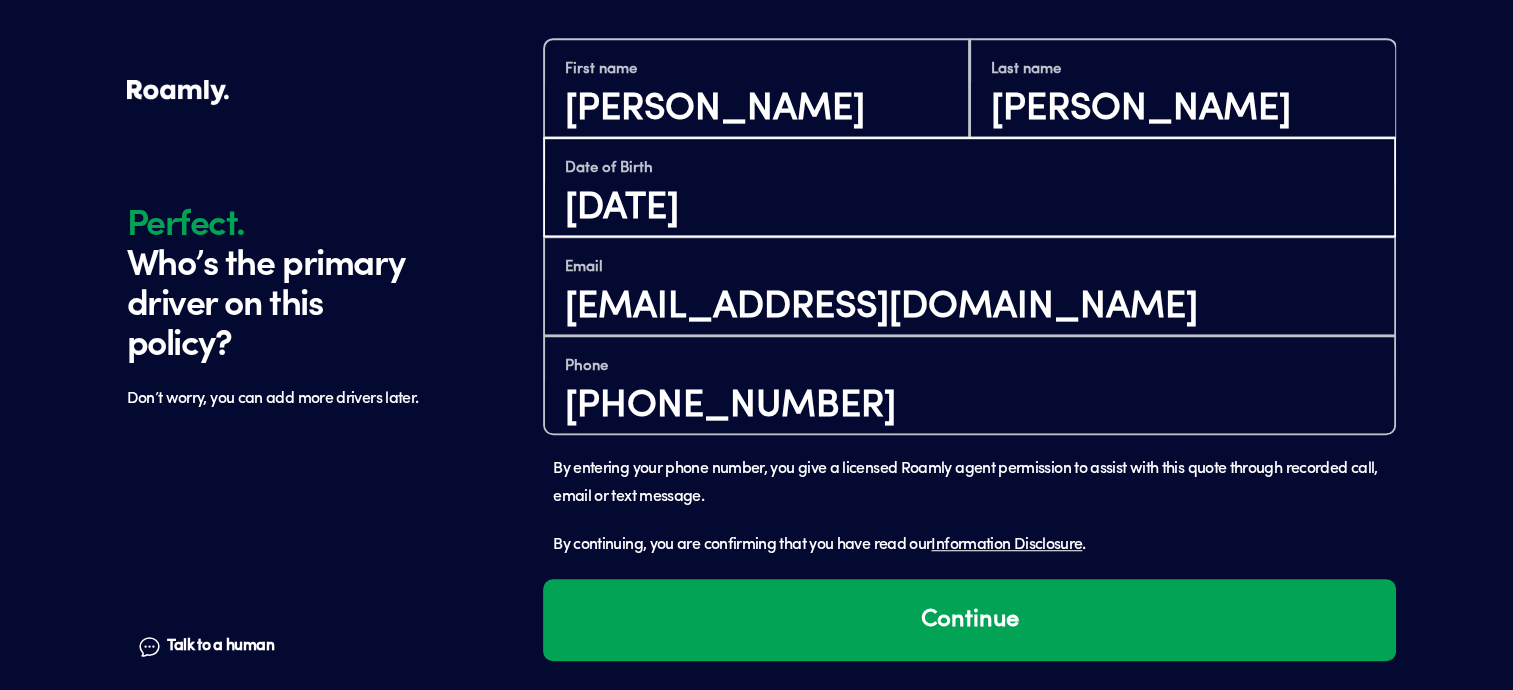 type on "[DATE]" 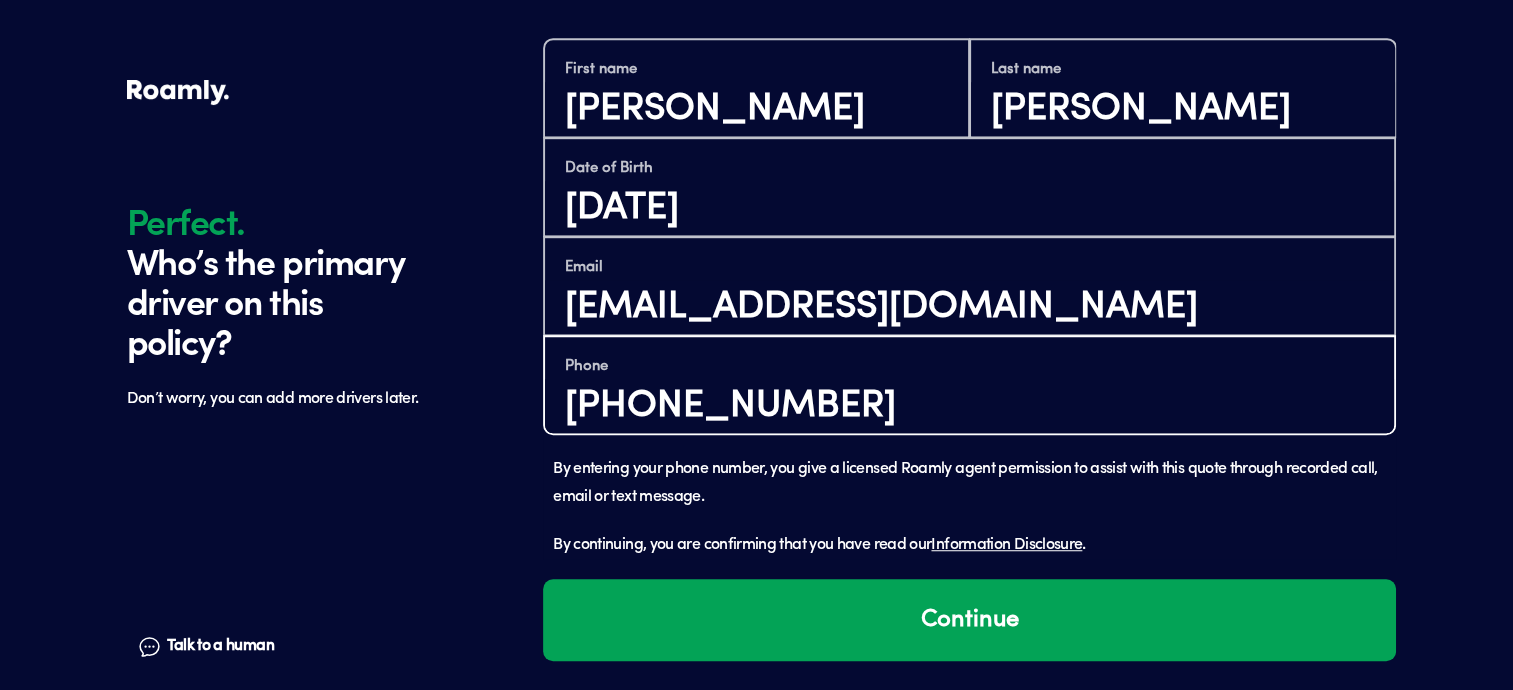 click on "[PHONE_NUMBER]" at bounding box center (969, 406) 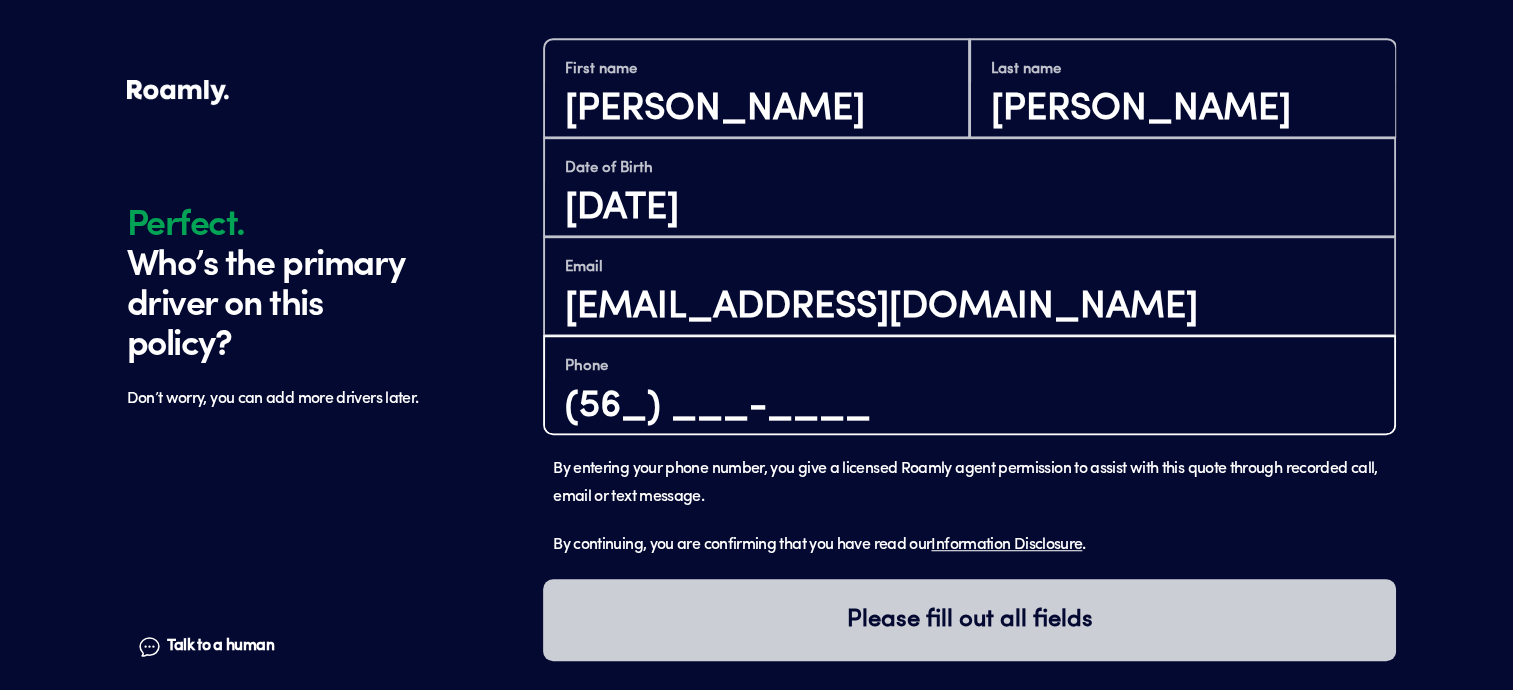 type on "(5__) ___-____" 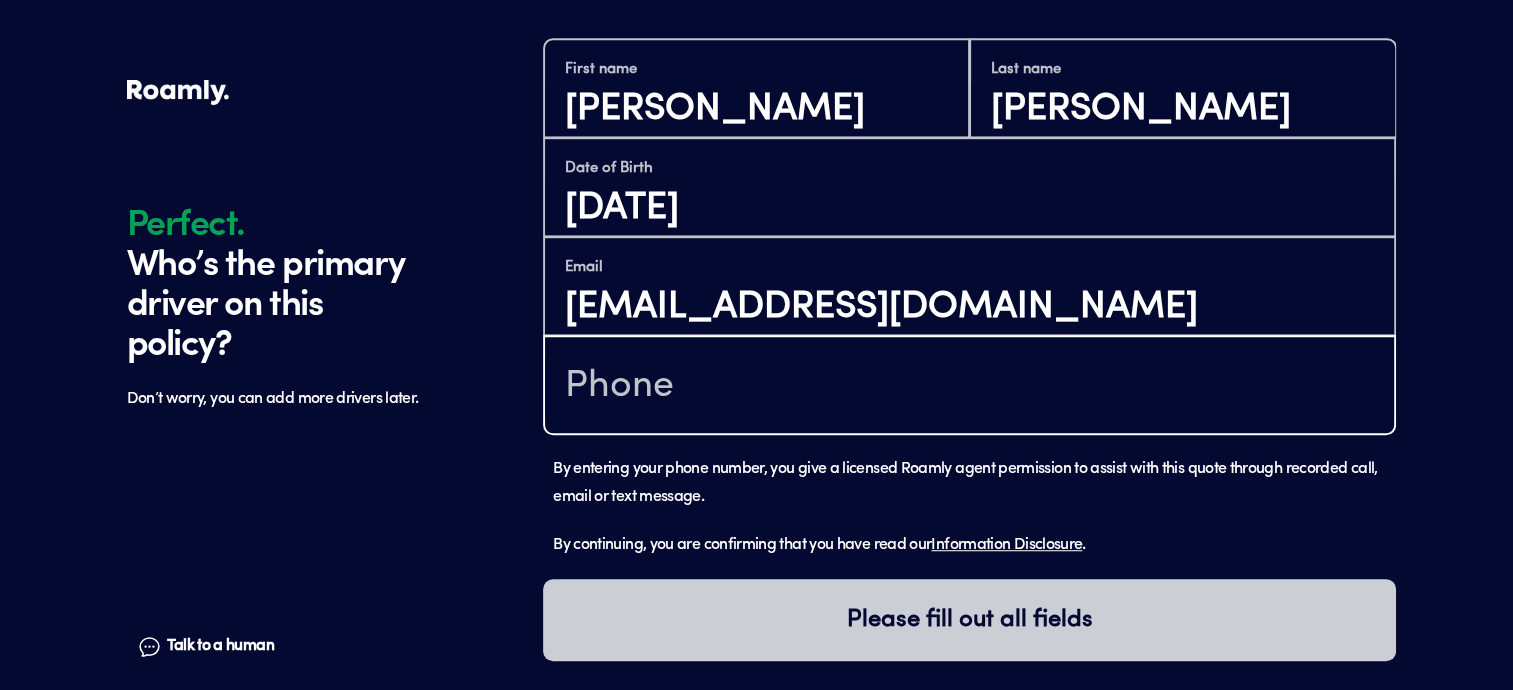 click at bounding box center (969, 387) 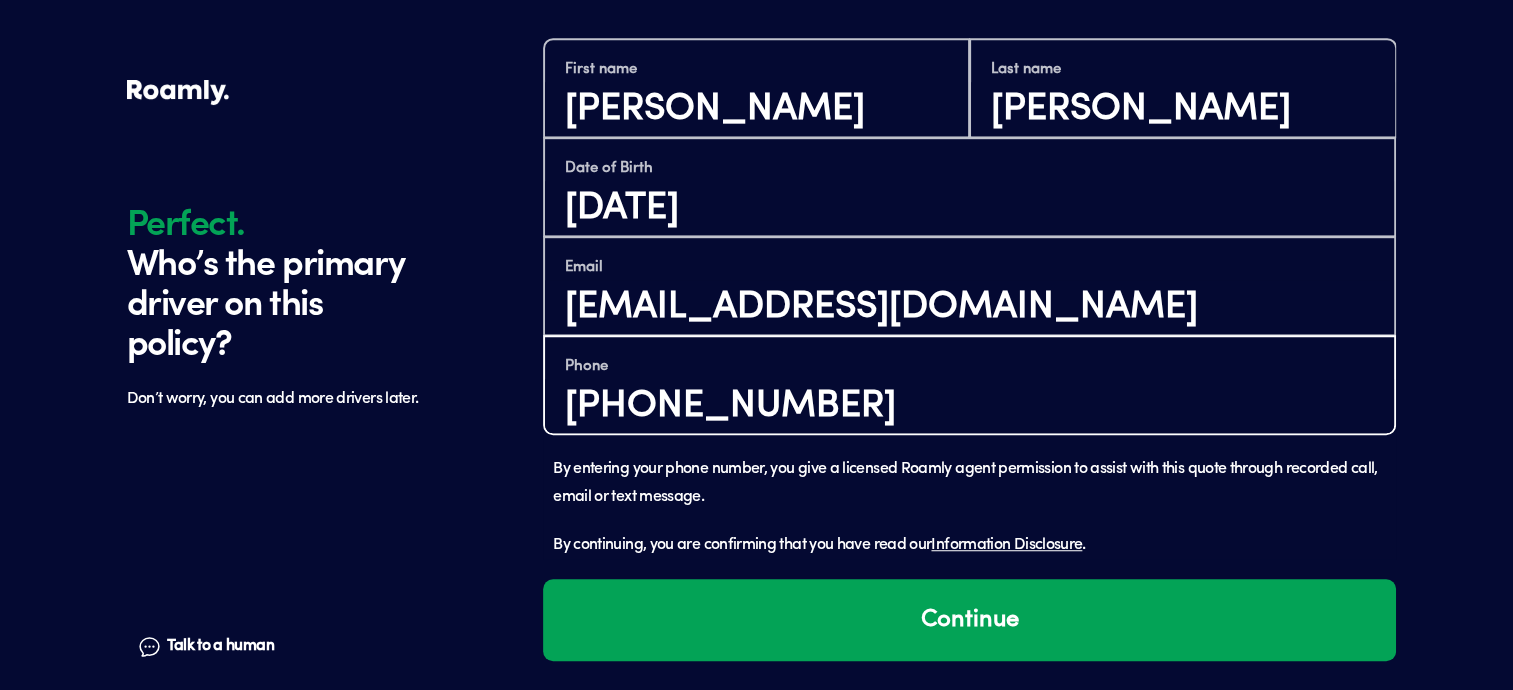 type on "[PHONE_NUMBER]" 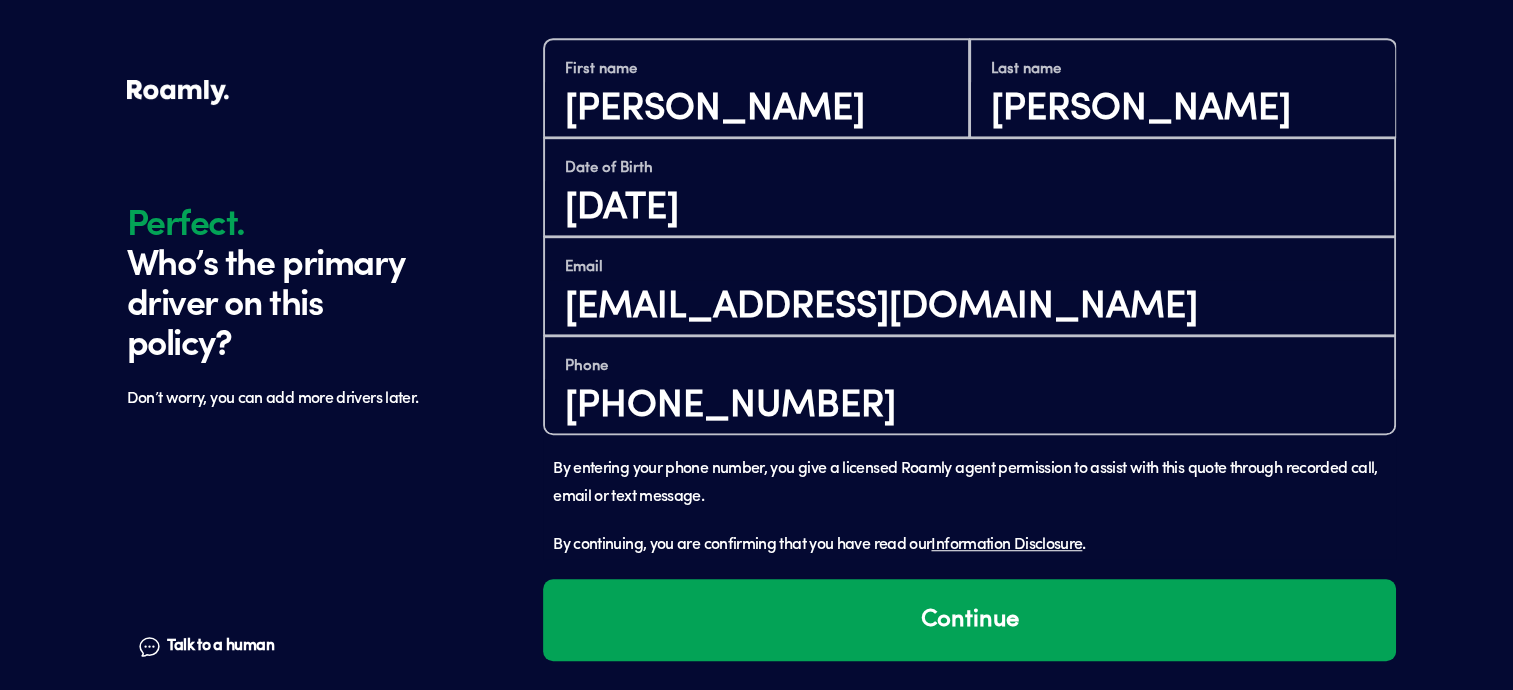 click on "Don’t worry, you can add more drivers later." at bounding box center [277, 399] 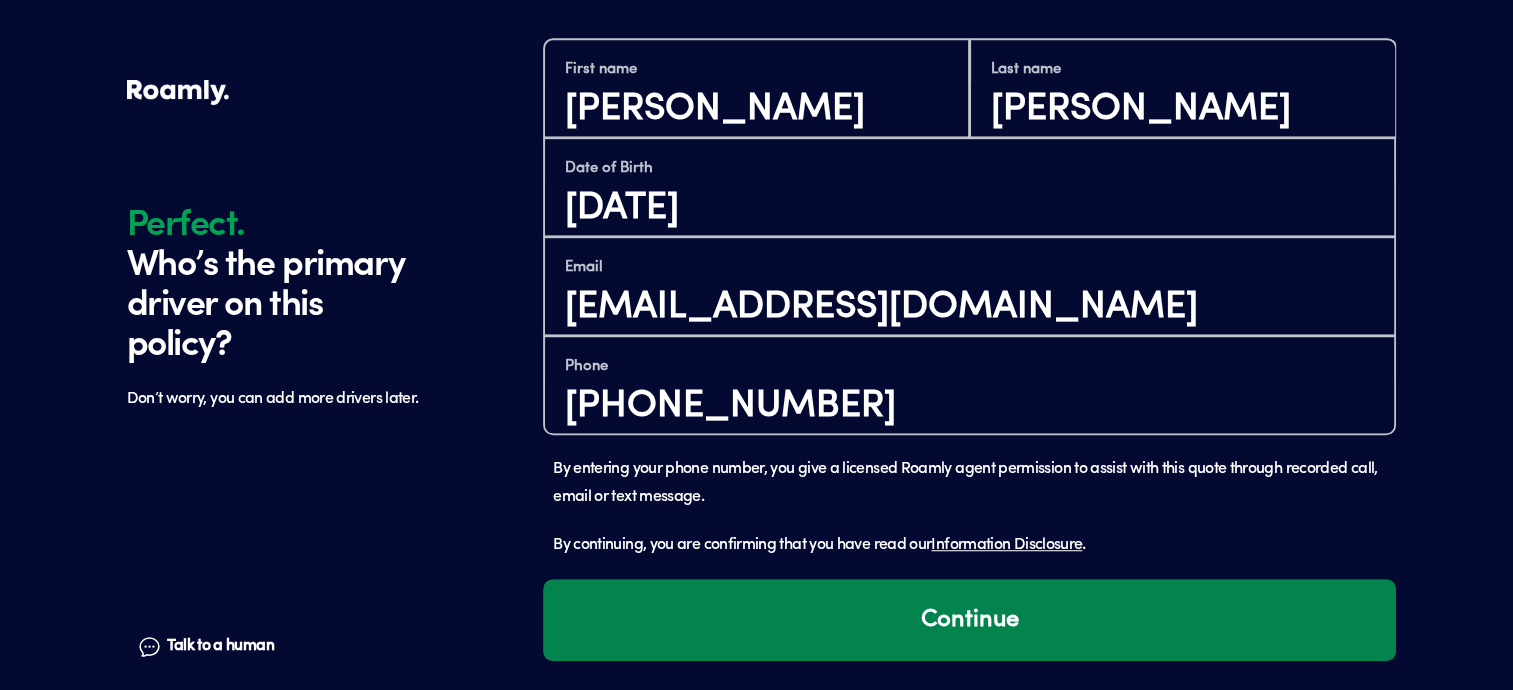 click on "Continue" at bounding box center [969, 620] 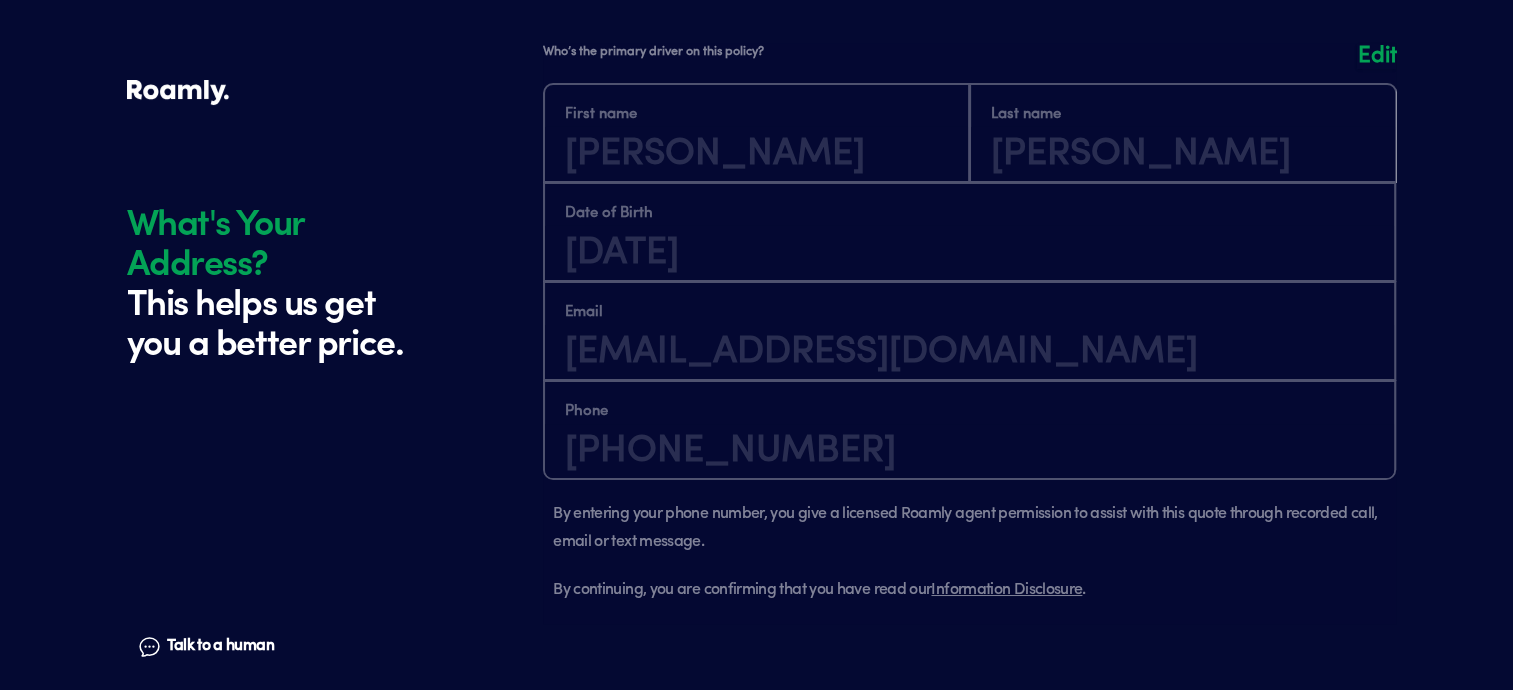 scroll, scrollTop: 1876, scrollLeft: 0, axis: vertical 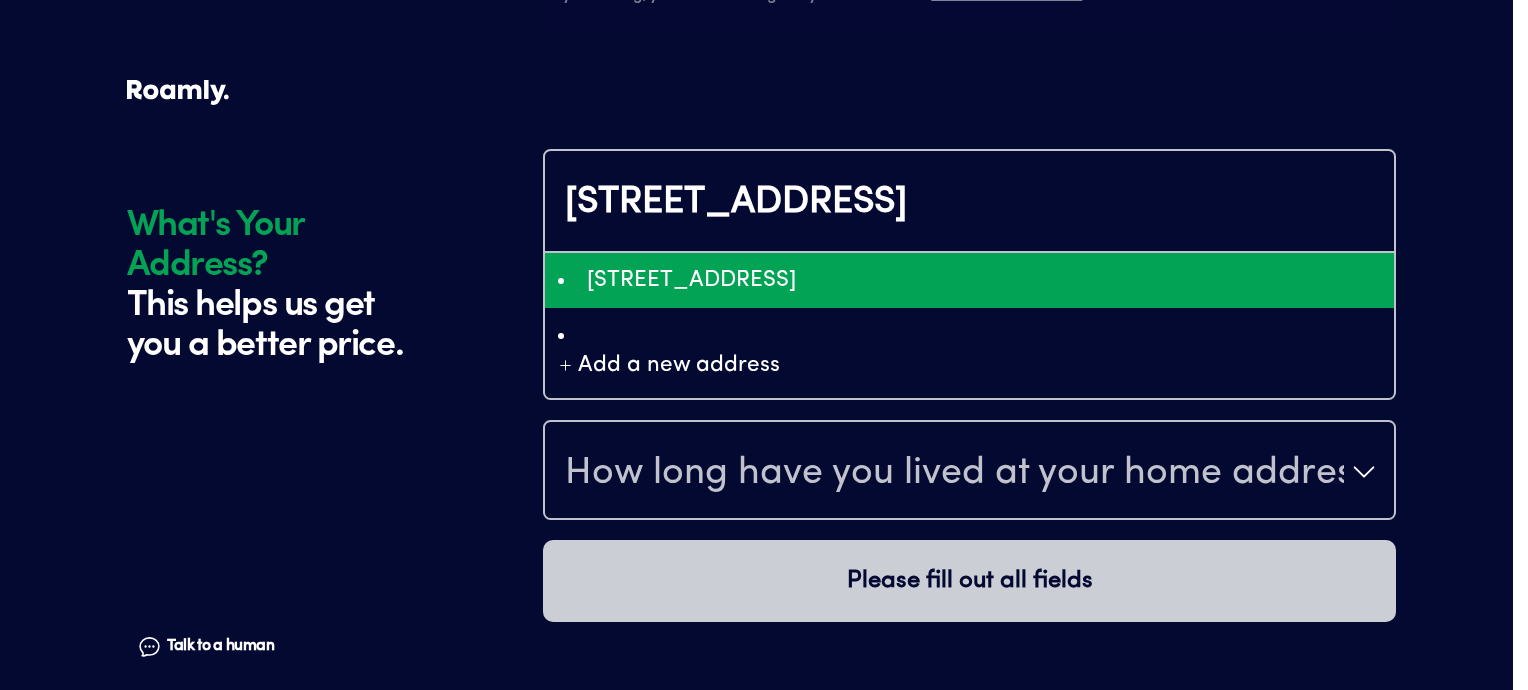 type on "ChIJX9WqpHPm4ocRSbQQtOtRlJw" 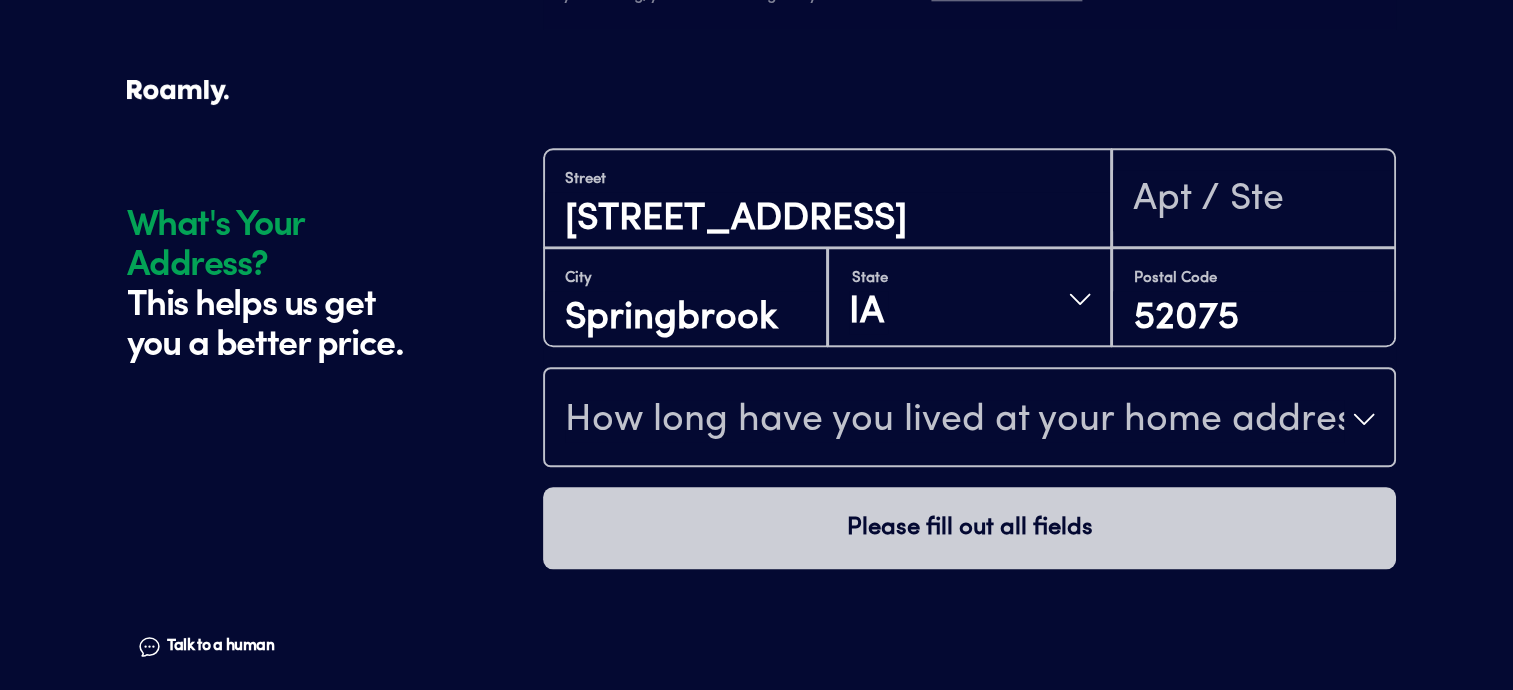 click on "How long have you lived at your home address?" at bounding box center [969, 419] 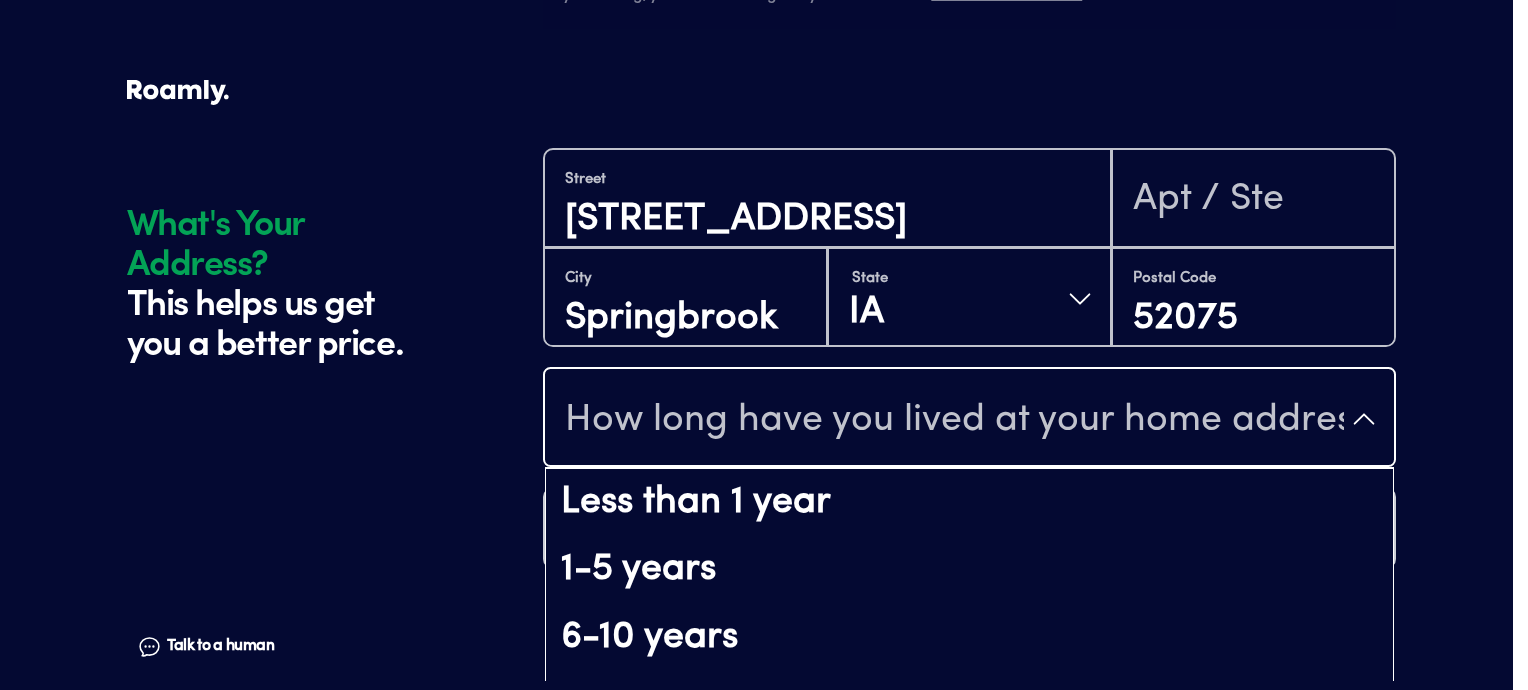 click on "What's Your Address? This helps us get you a better price. Talk to a human Chat 1 2 3 4+ Edit How many RVs or Trailers do you want to cover? Year [DATE] Manufacturer Alfa Model See-Ya Length 40 FT 2 SLIDE Original owner No How many years have you owned it? 3 How many nights do you camp in your RV? 30 - 89 nights / year How do you store your RV? Covered Yes No Does this RV have a salvage title? Edit Tell us about your RV. First name [PERSON_NAME] Last name [PERSON_NAME] Date of Birth [DEMOGRAPHIC_DATA] Email [EMAIL_ADDRESS][DOMAIN_NAME] Phone [PHONE_NUMBER] By entering your phone number, you give a licensed Roamly agent permission to assist with this quote through recorded call, email or text message. By continuing, you are confirming that you have read our  Information Disclosure . Edit Who’s the primary driver on this policy? What's Your Address? This helps us get you a better price. Talk to a human [GEOGRAPHIC_DATA] [STREET_ADDRESS][US_STATE] How long have you lived at your home address? Less than 1 year" at bounding box center [764, -593] 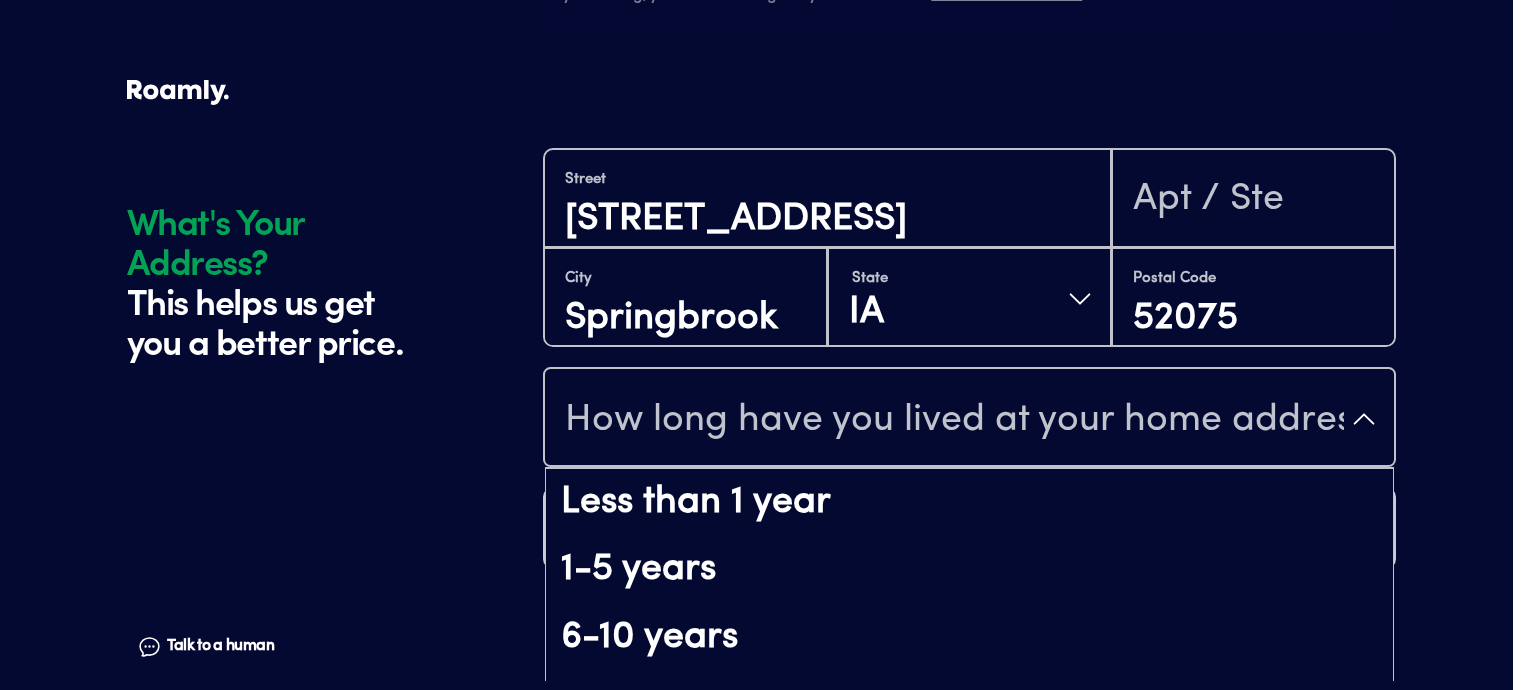 click on "How long have you lived at your home address?" at bounding box center (954, 421) 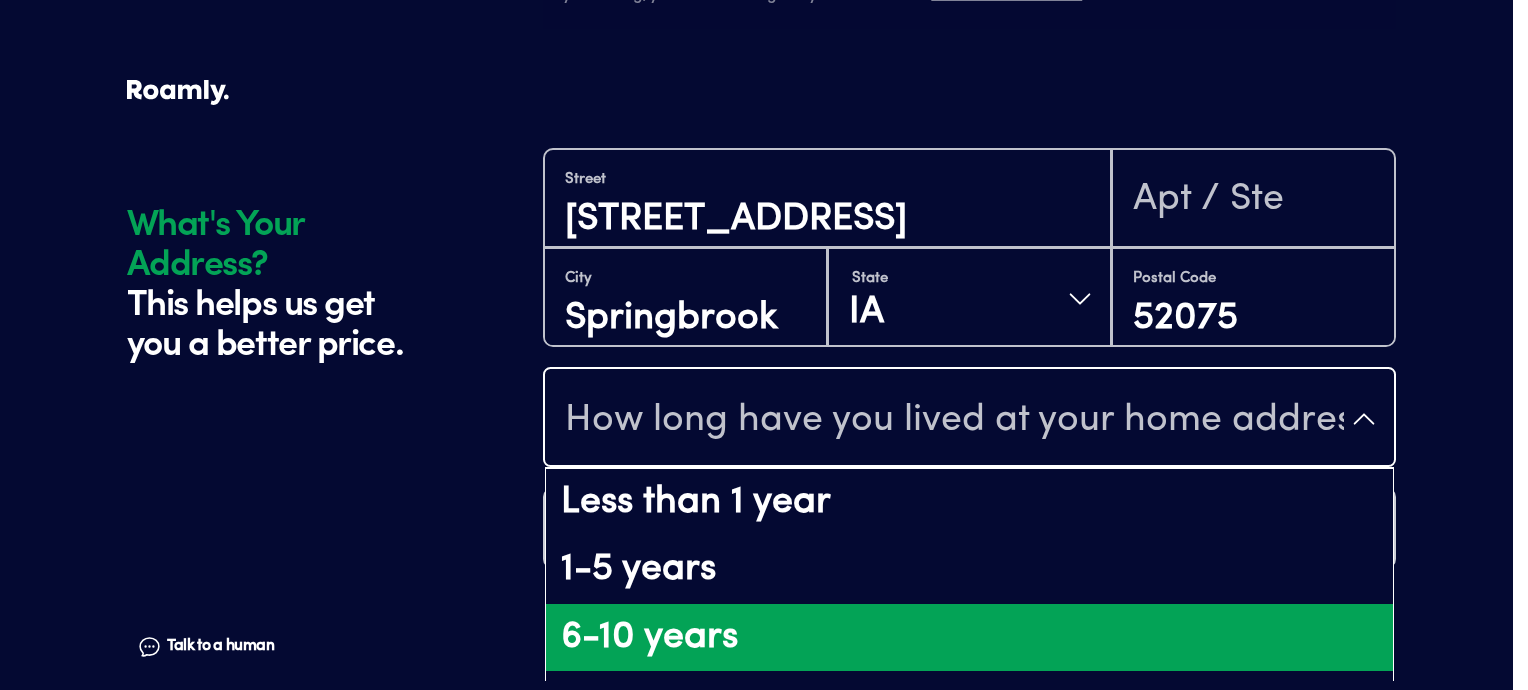 click on "6-10 years" at bounding box center (969, 638) 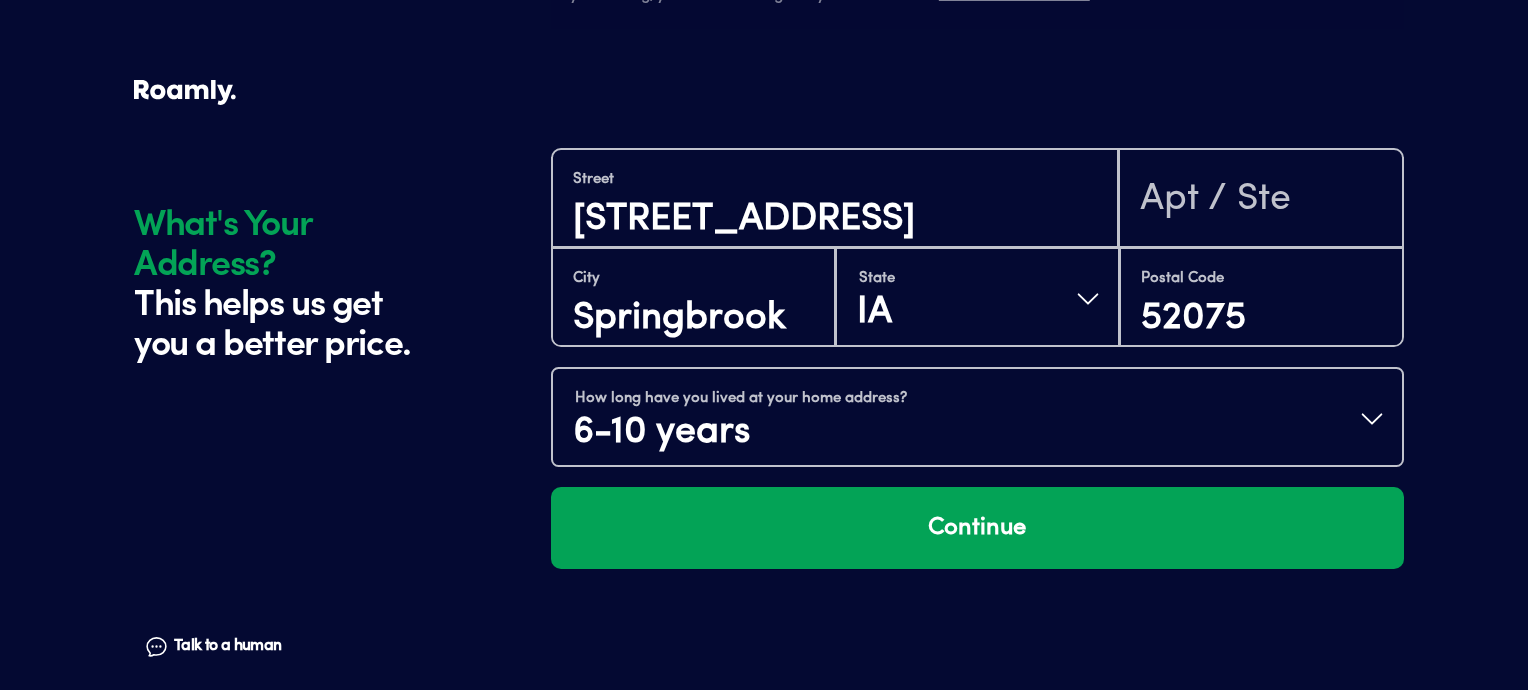 click on "How long have you lived at your home address? 6-10 years" at bounding box center (977, 419) 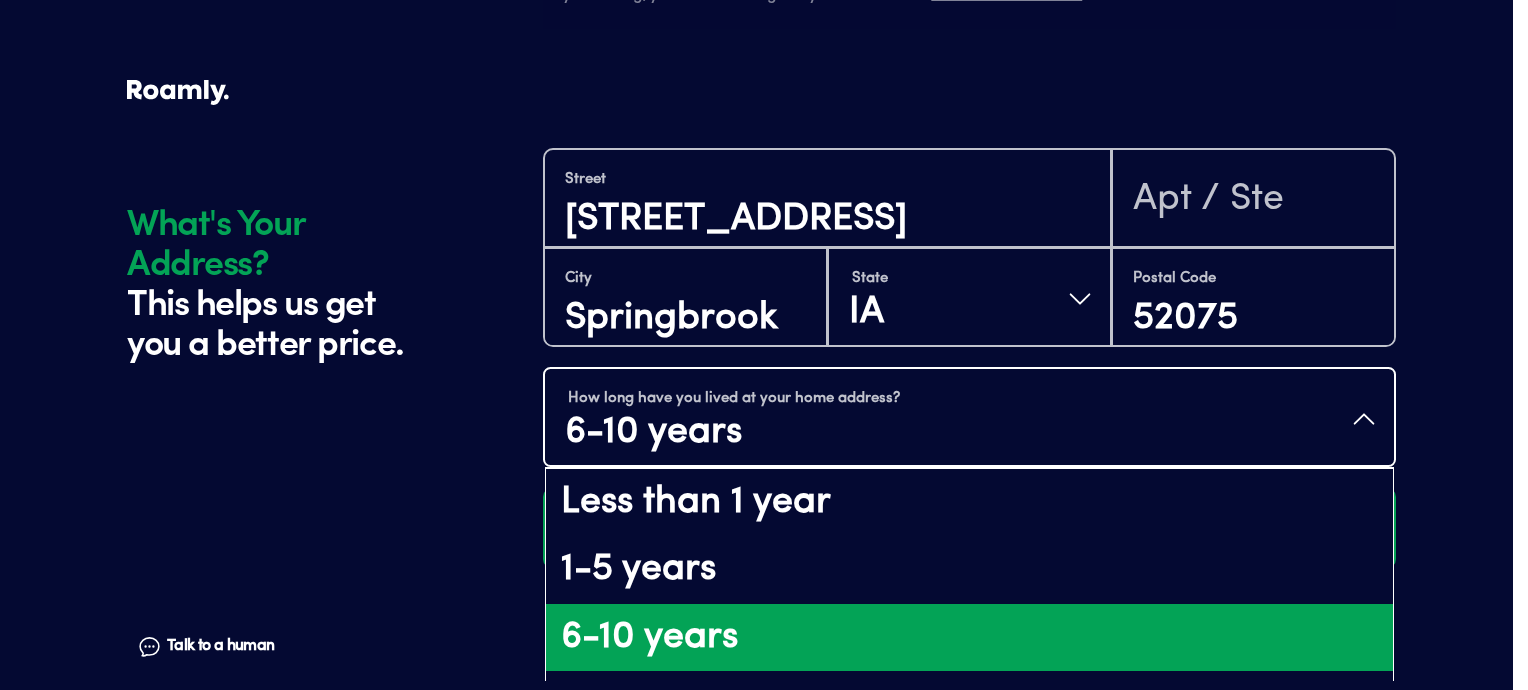 click on "How long have you lived at your home address? 6-10 years" at bounding box center [969, 419] 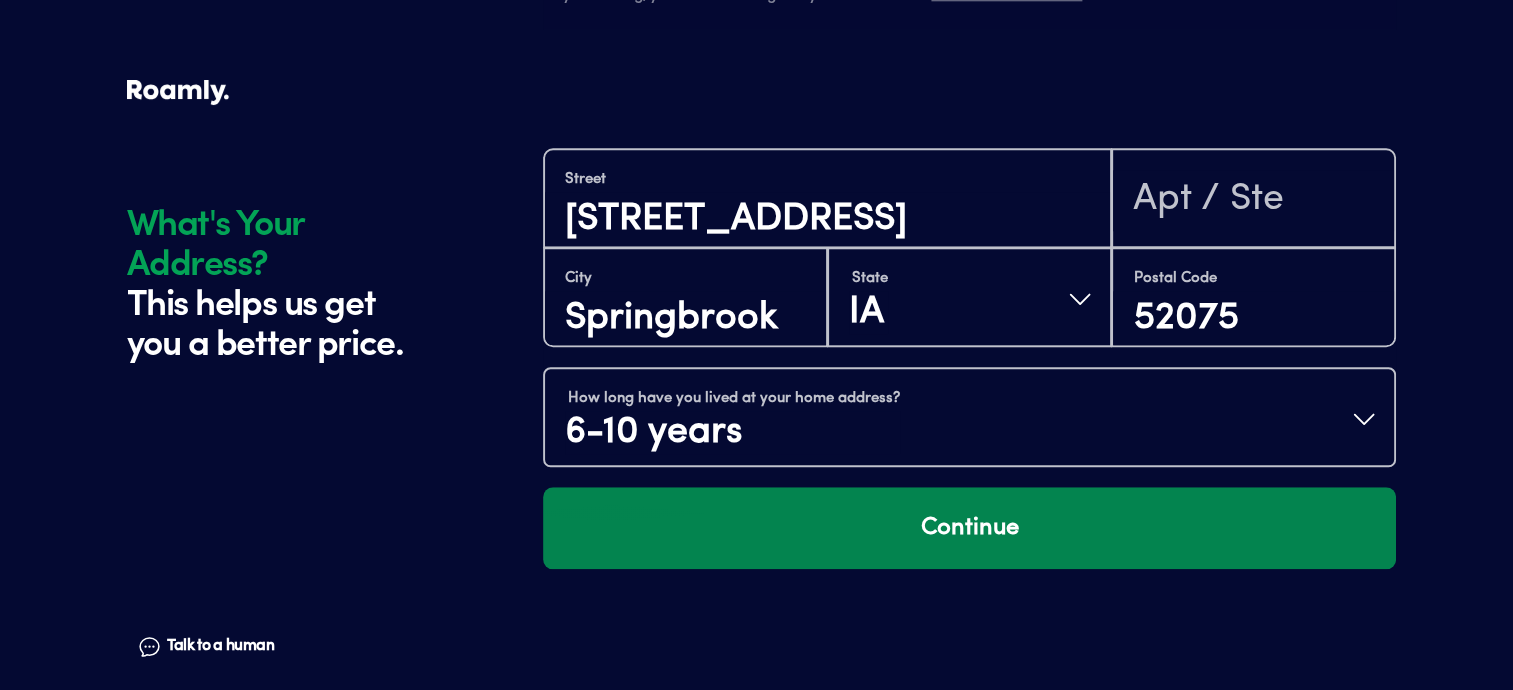 click on "Continue" at bounding box center [969, 528] 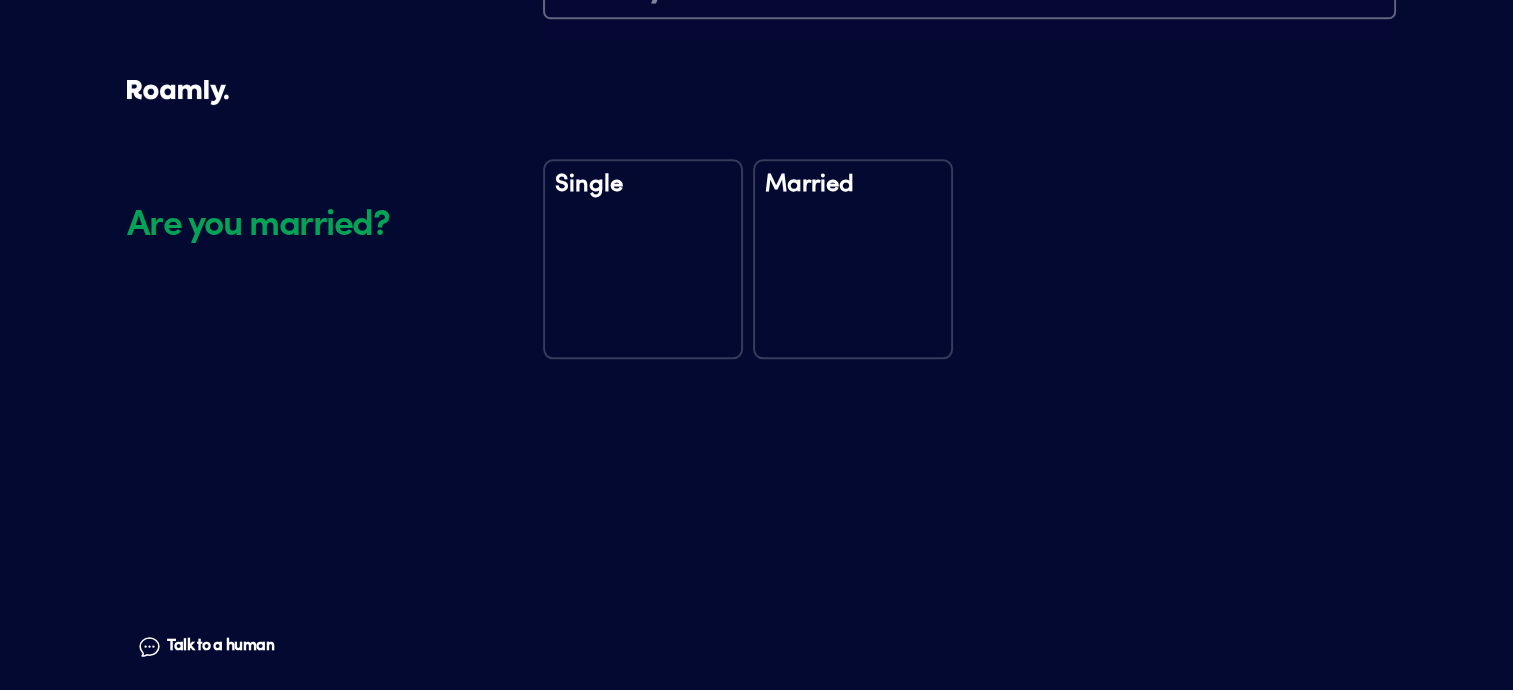 scroll, scrollTop: 2345, scrollLeft: 0, axis: vertical 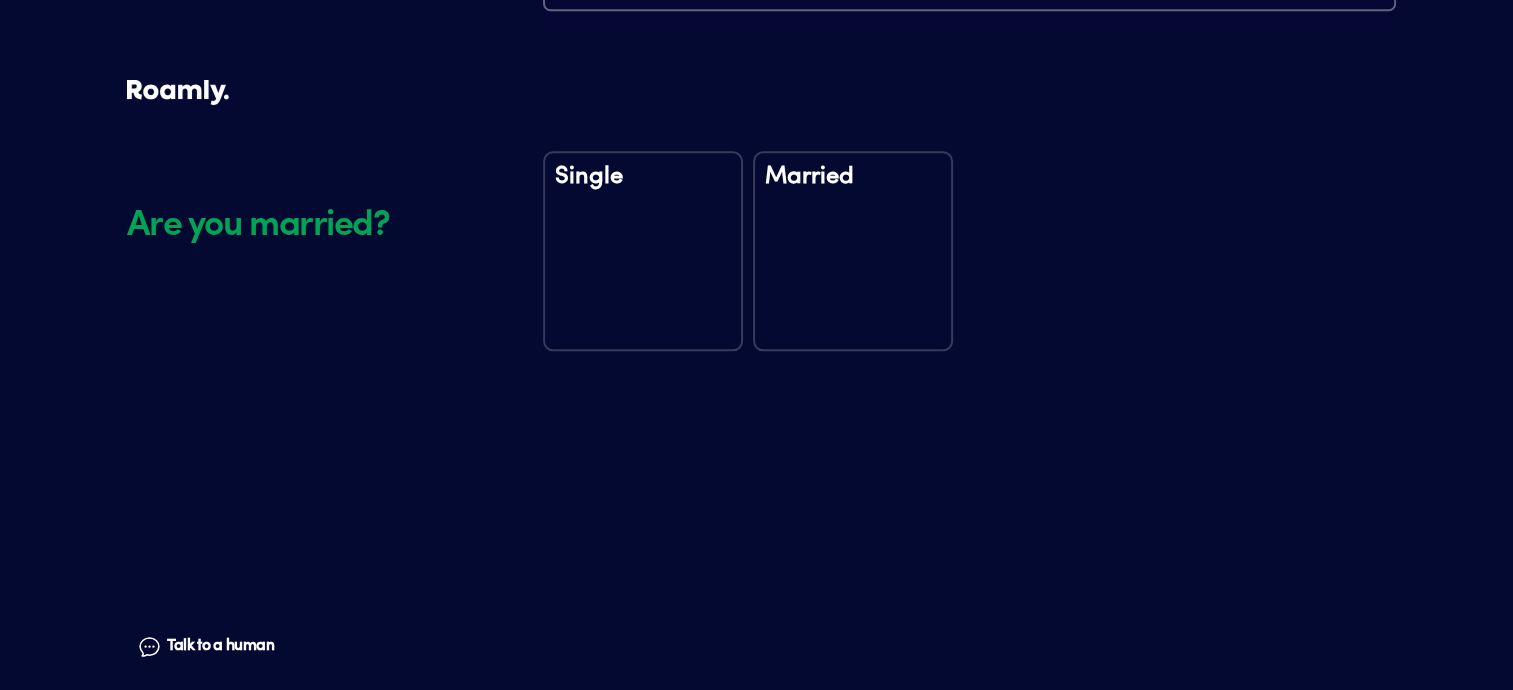 click on "Married" at bounding box center (853, 251) 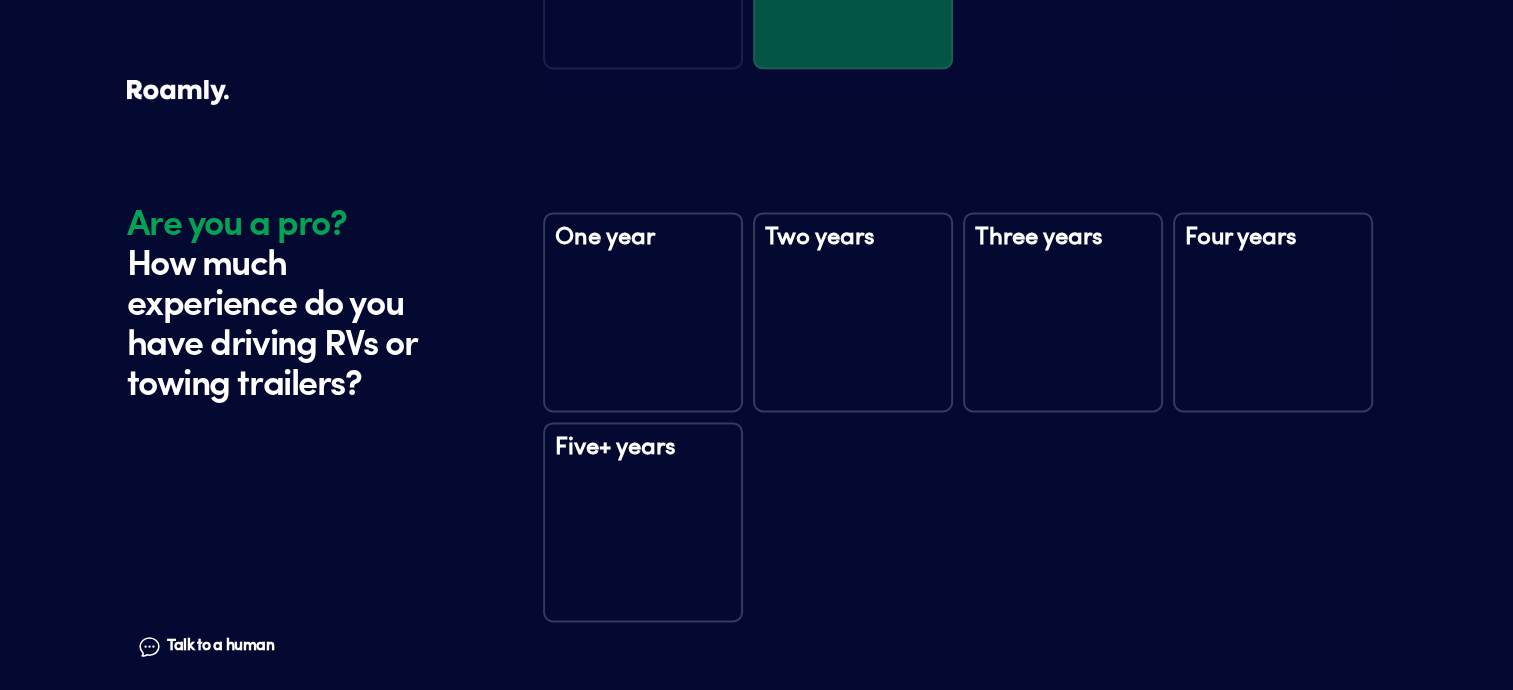 scroll, scrollTop: 2736, scrollLeft: 0, axis: vertical 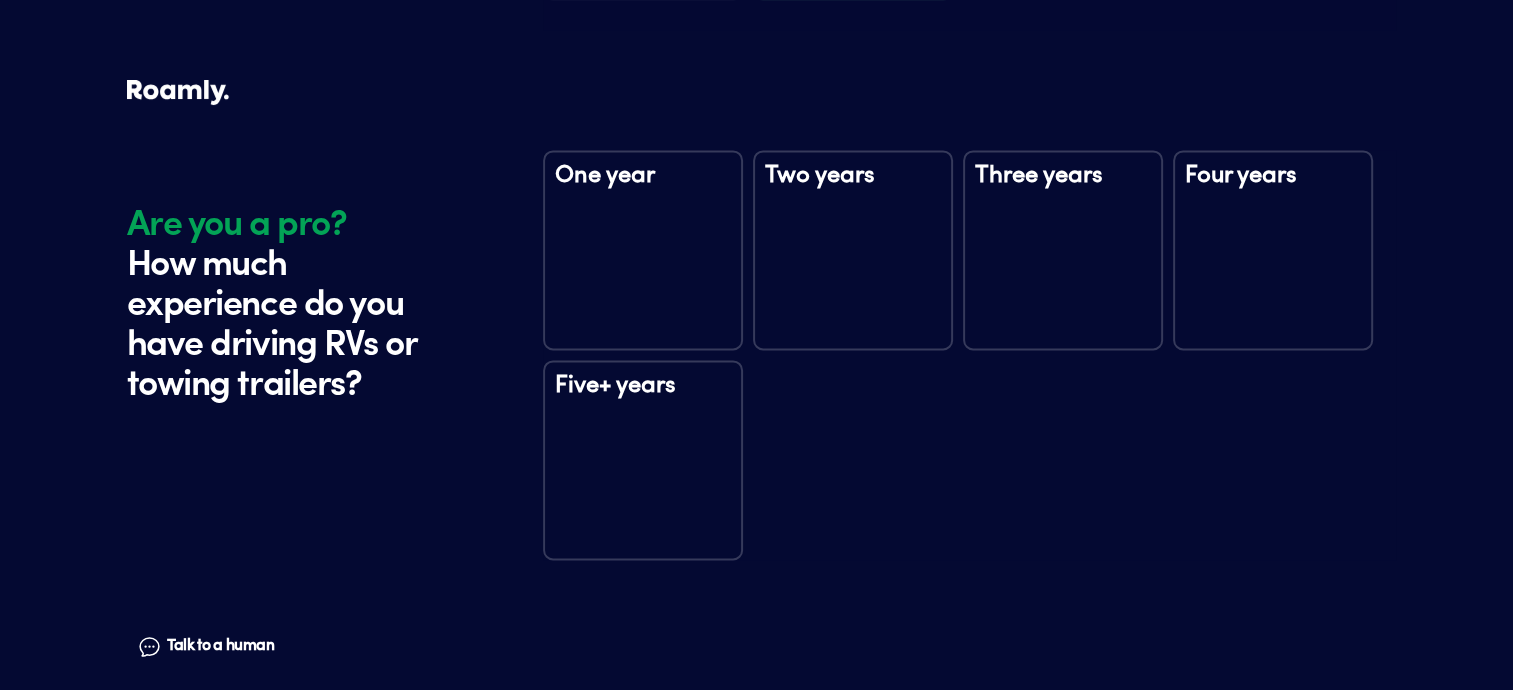 click on "Five+ years" at bounding box center [643, 460] 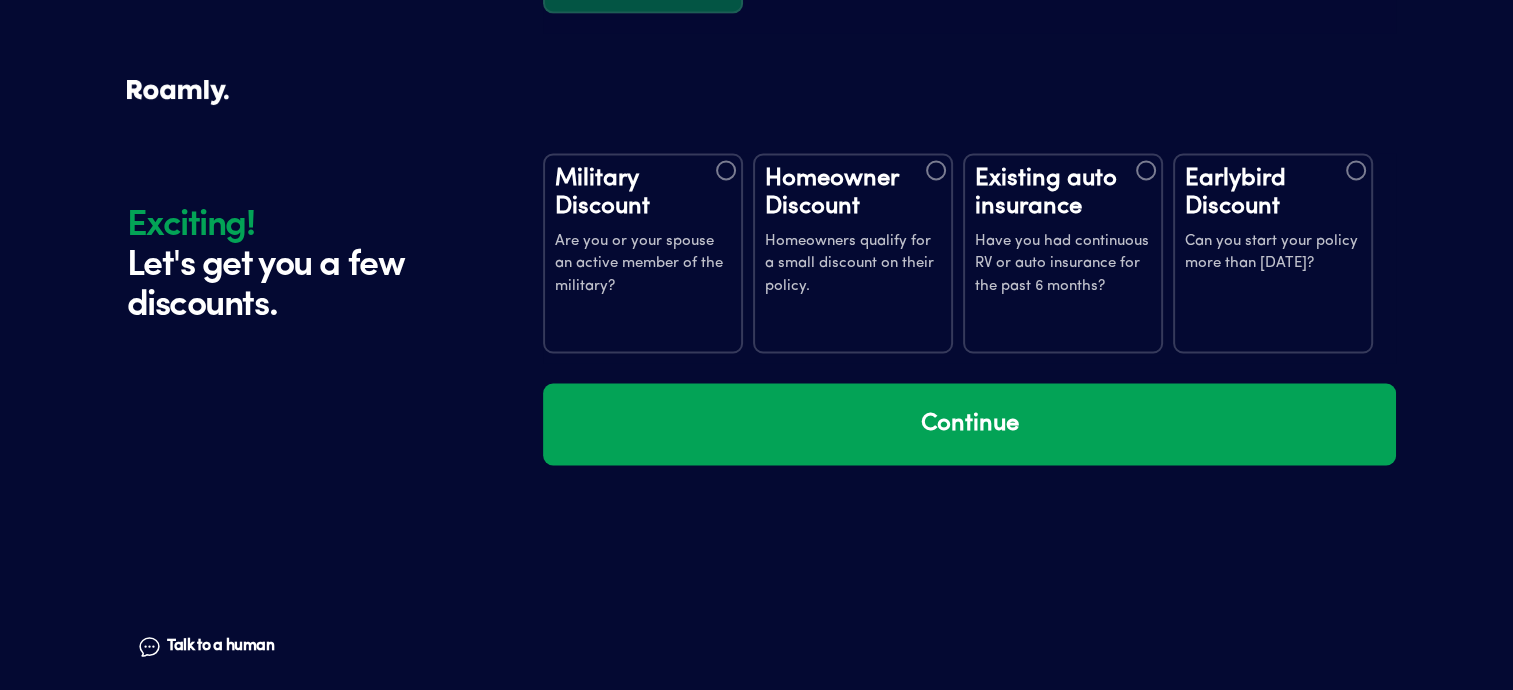 scroll, scrollTop: 3325, scrollLeft: 0, axis: vertical 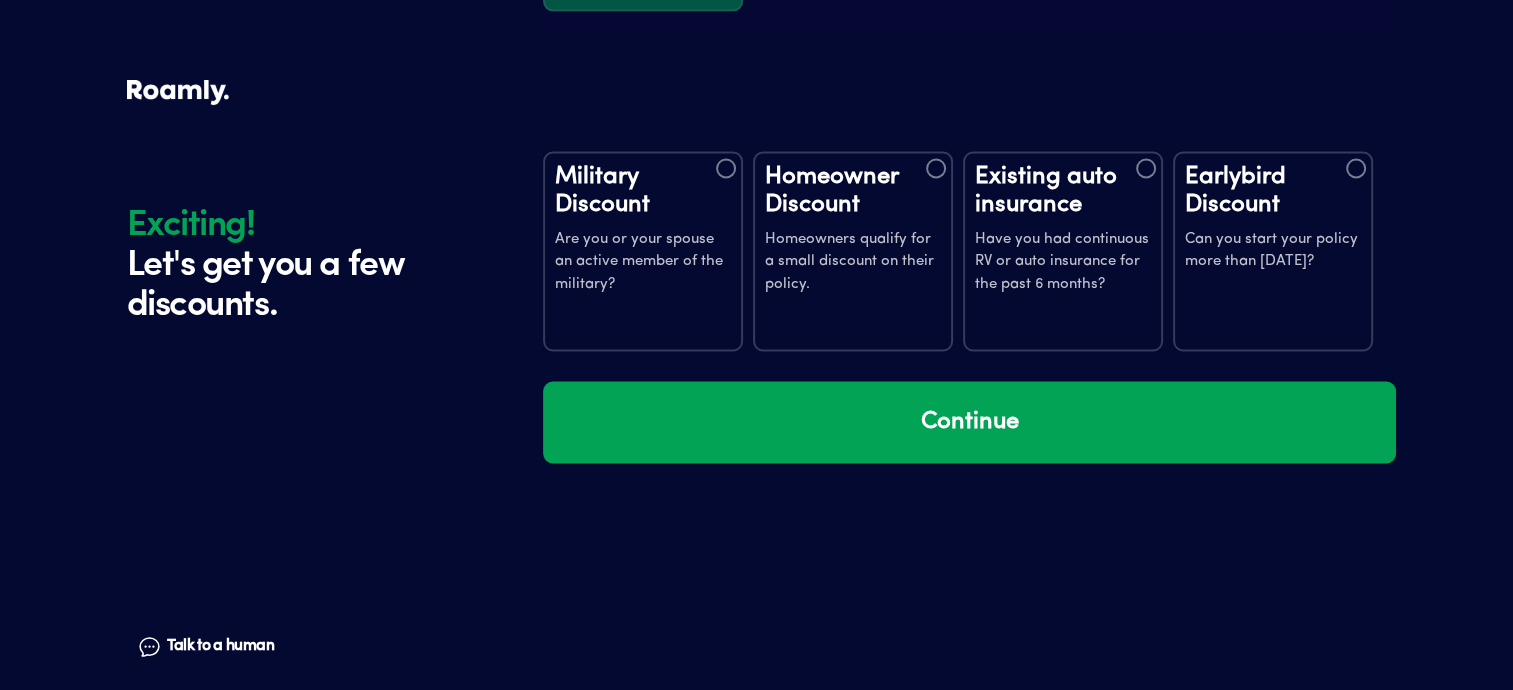 click on "Homeowner Discount Homeowners qualify for a small discount on their policy." at bounding box center (853, 230) 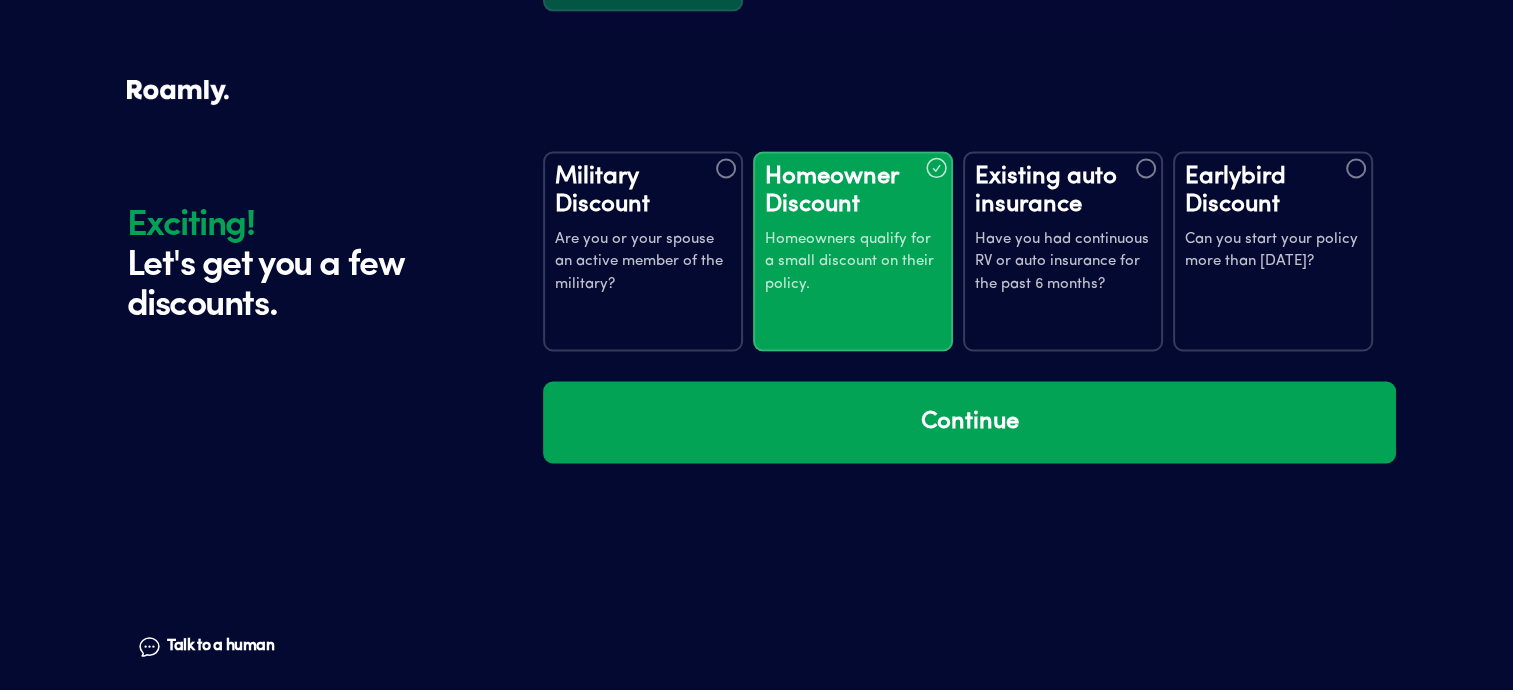 click on "Have you had continuous RV or auto insurance for the past 6 months?" at bounding box center (1063, 263) 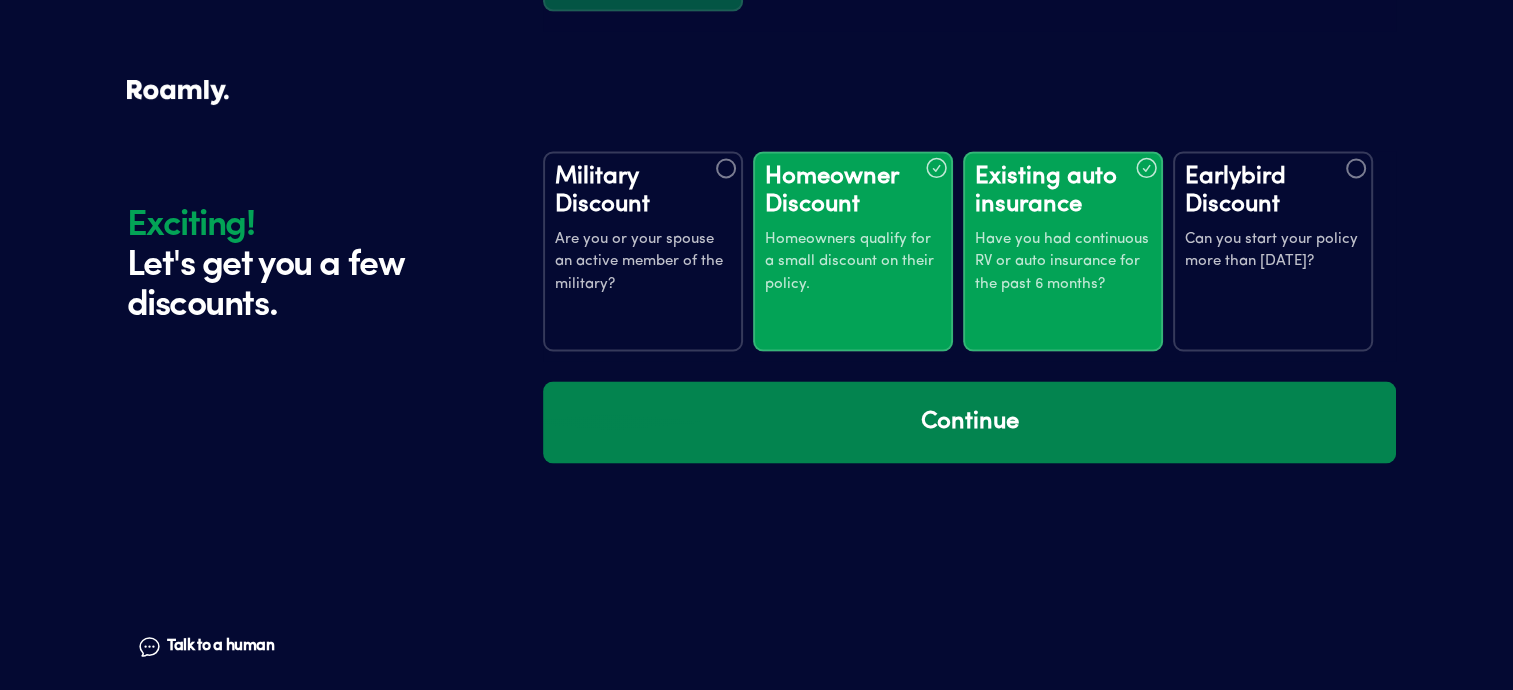 click on "Continue" at bounding box center (969, 422) 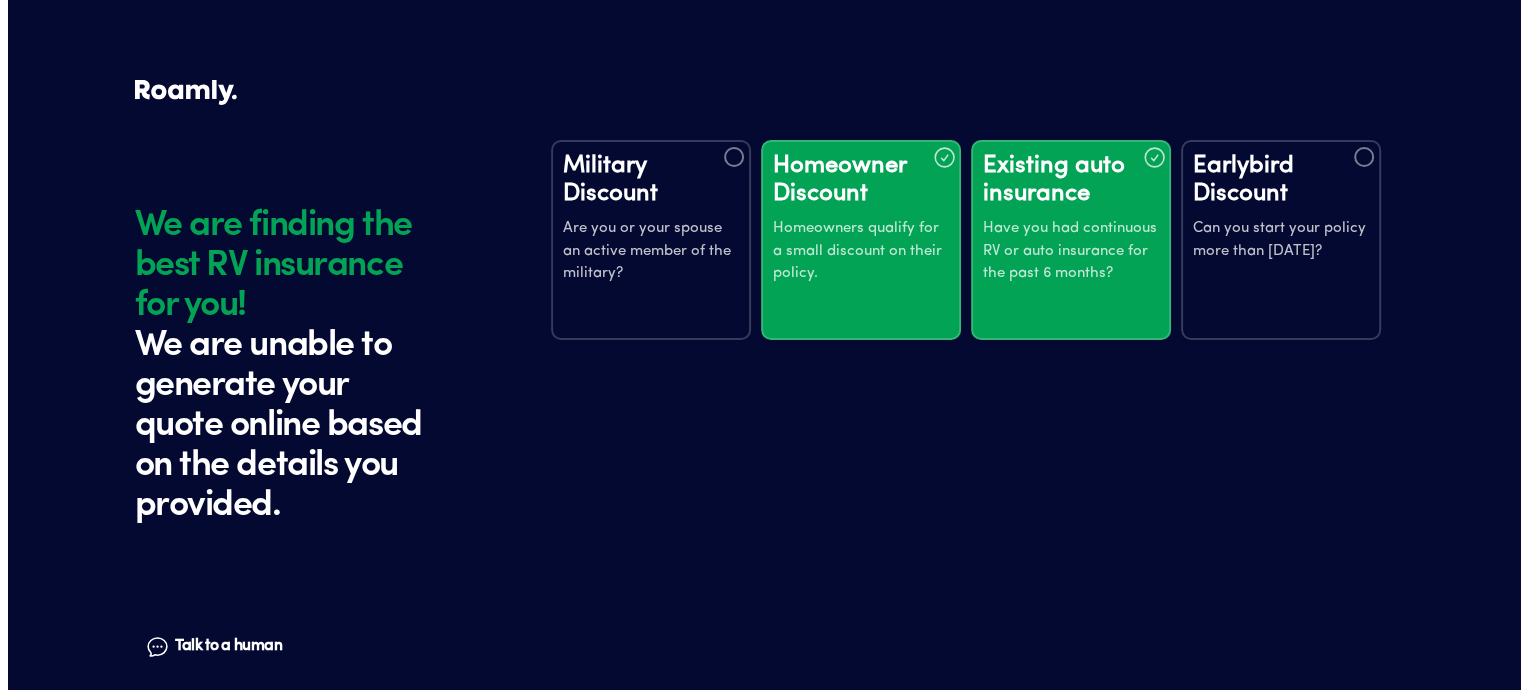 scroll, scrollTop: 0, scrollLeft: 0, axis: both 